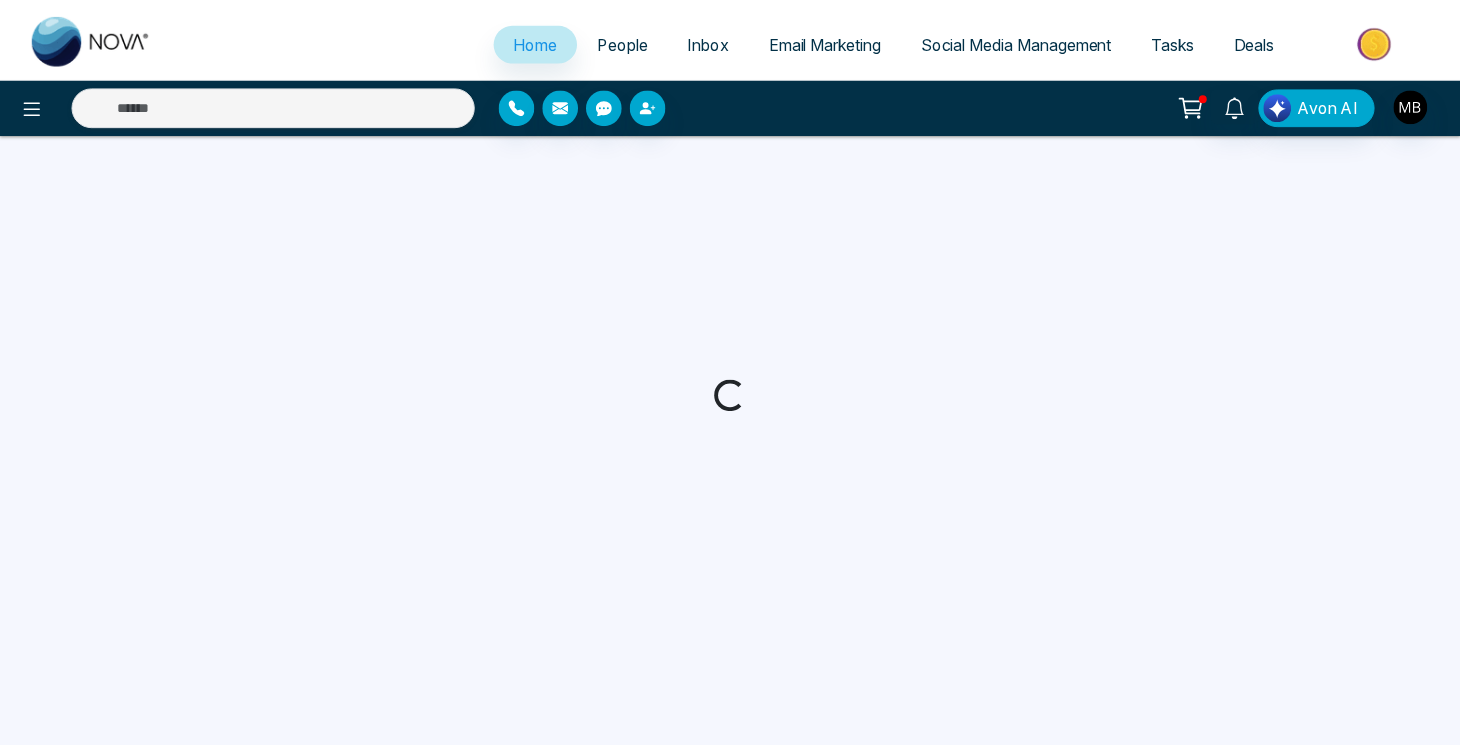 scroll, scrollTop: 0, scrollLeft: 0, axis: both 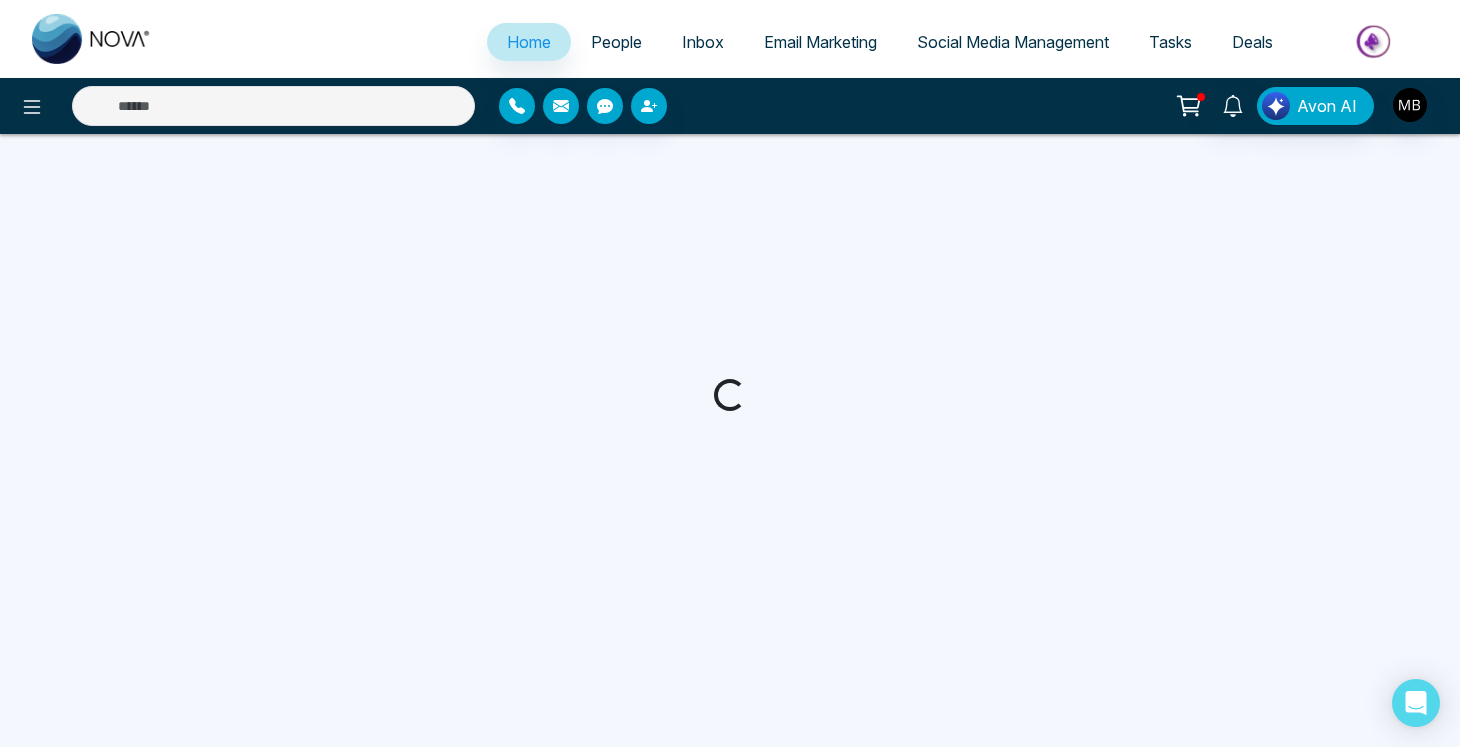 select on "*" 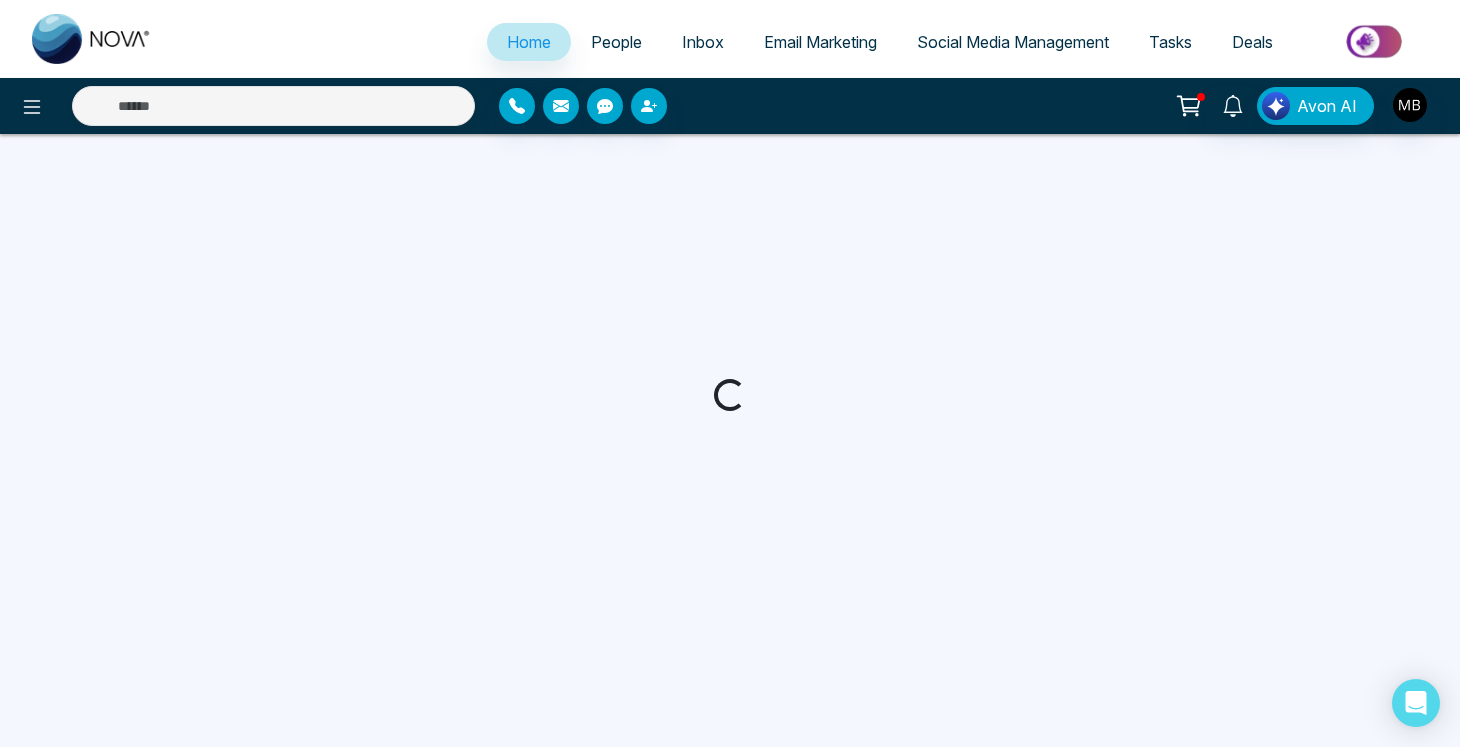 select on "*" 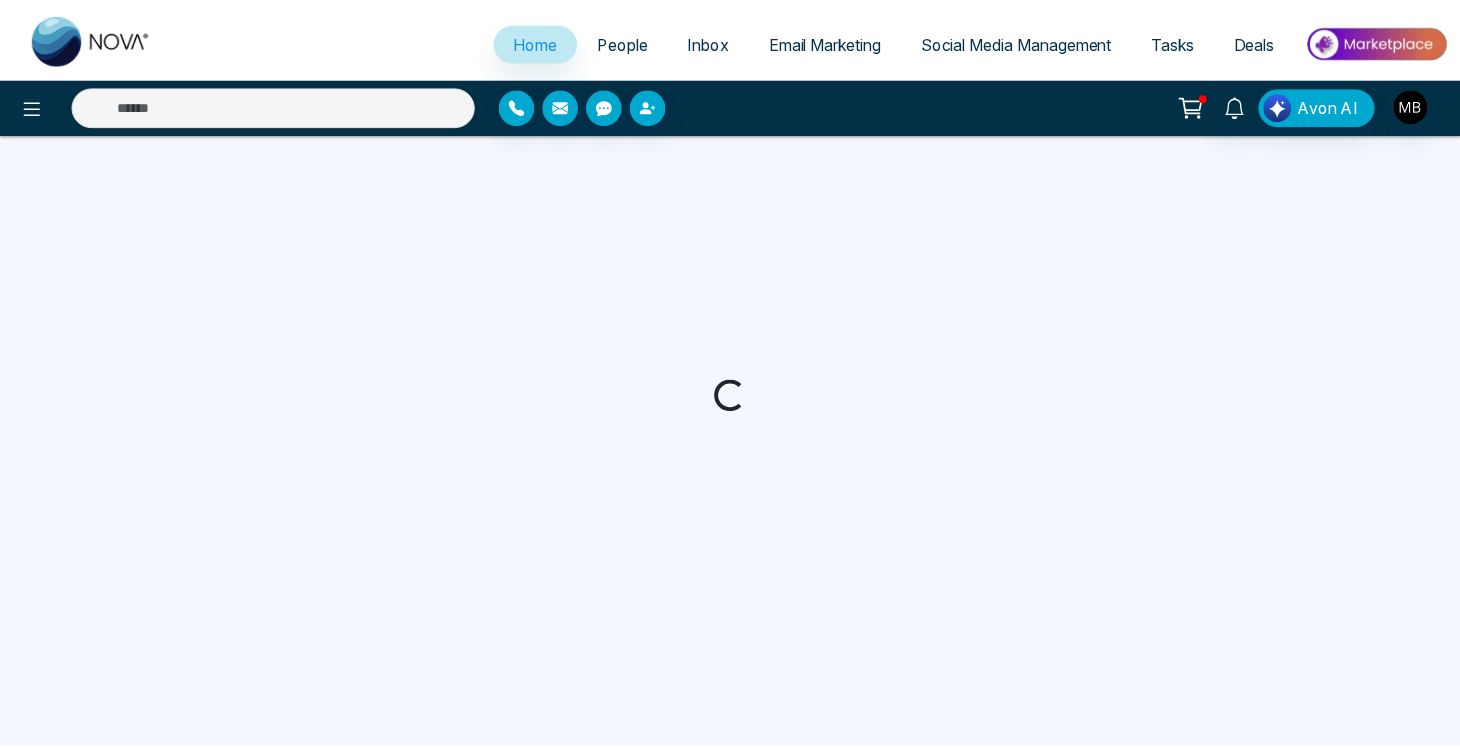 scroll, scrollTop: 0, scrollLeft: 0, axis: both 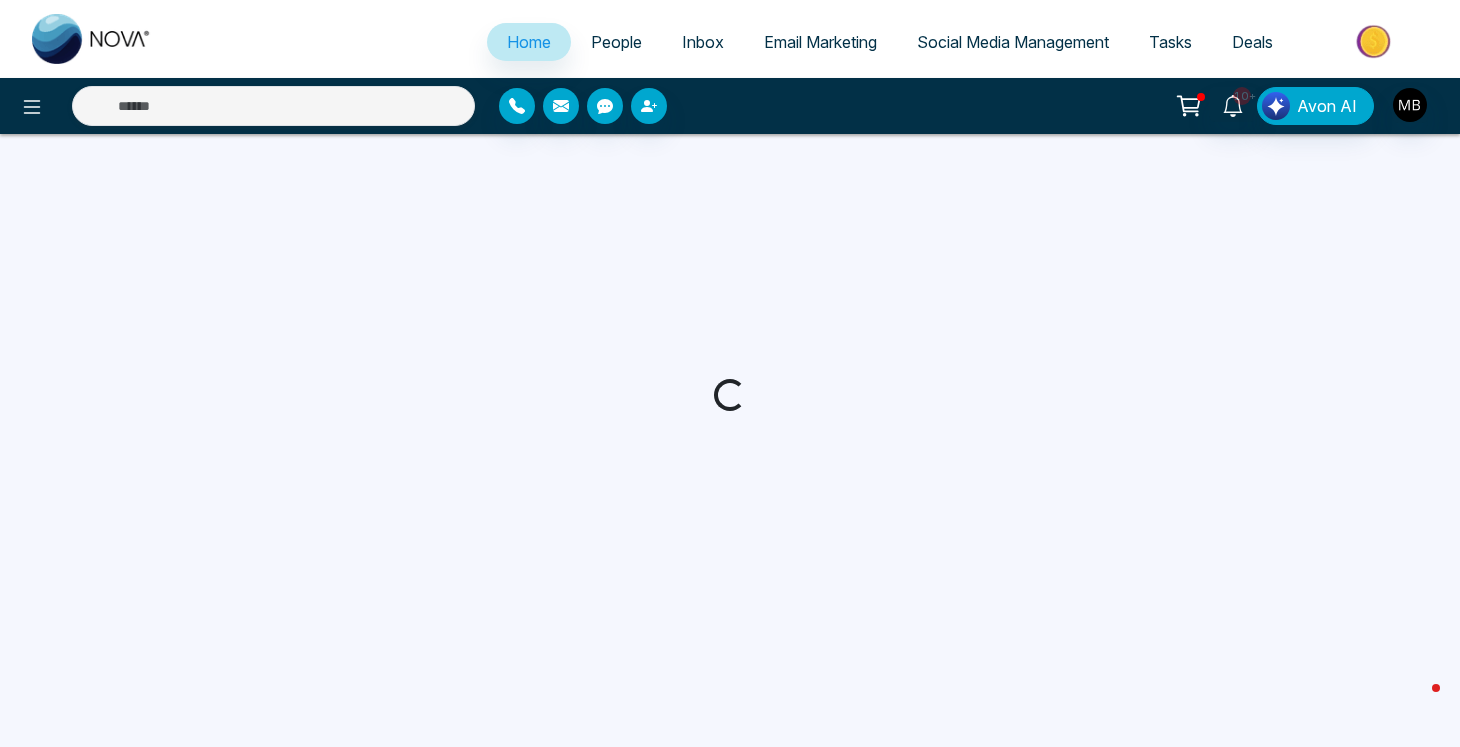 select on "*" 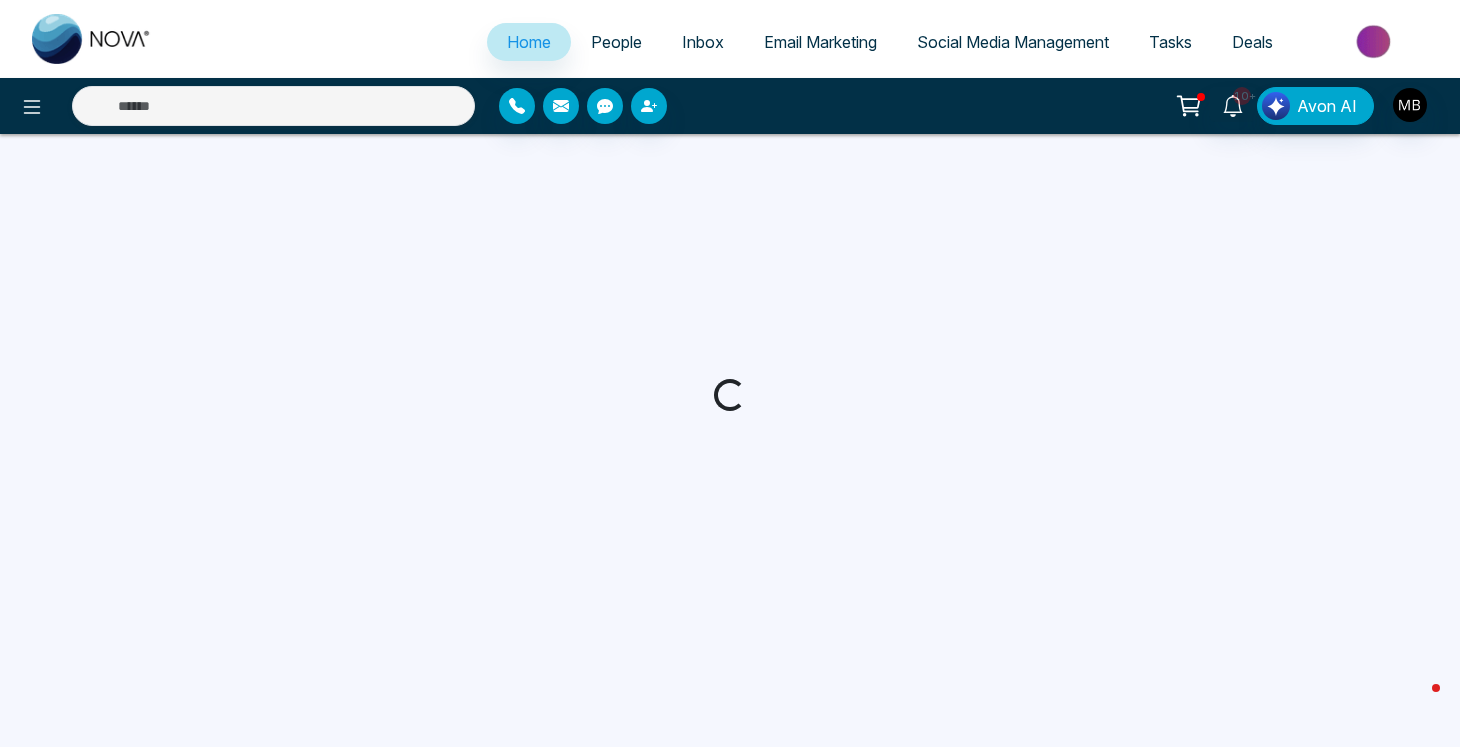 select on "*" 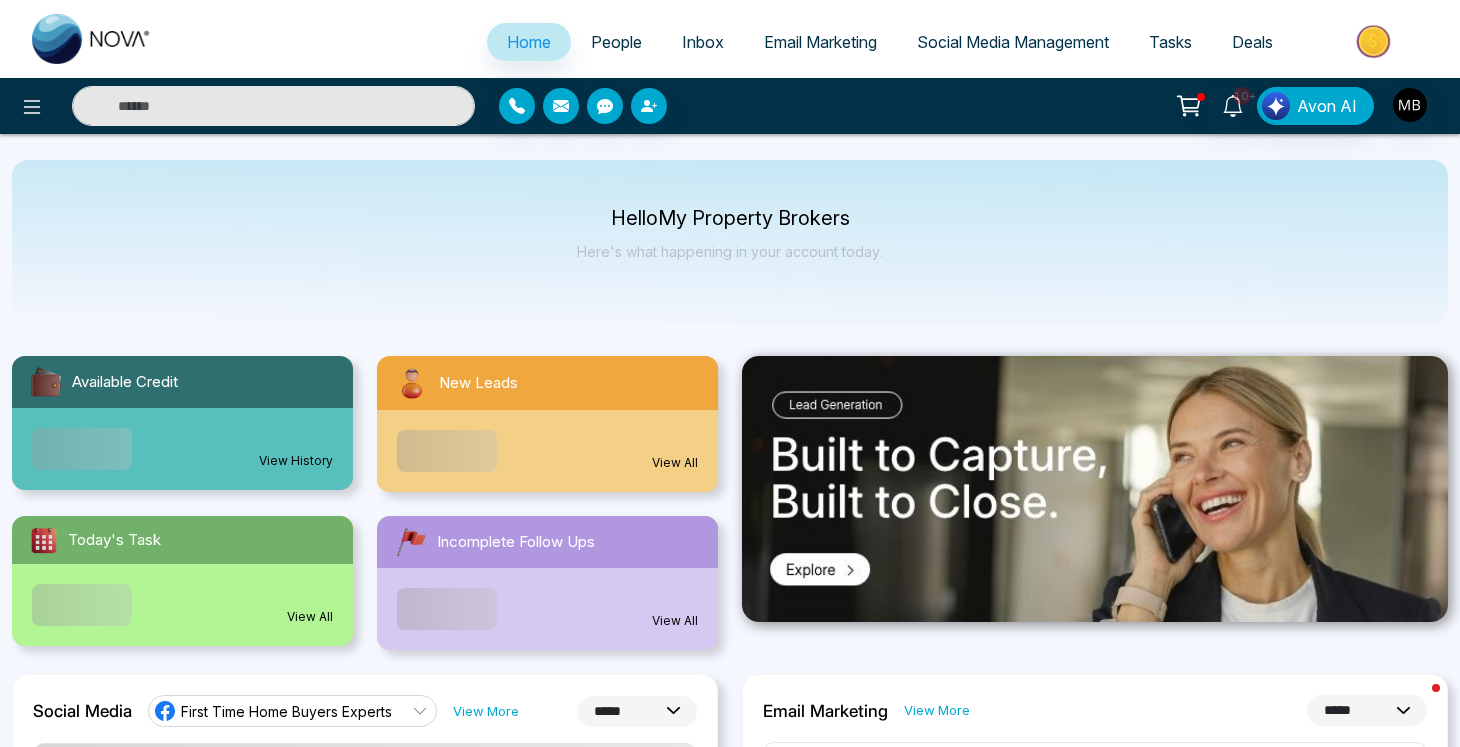 click at bounding box center (273, 106) 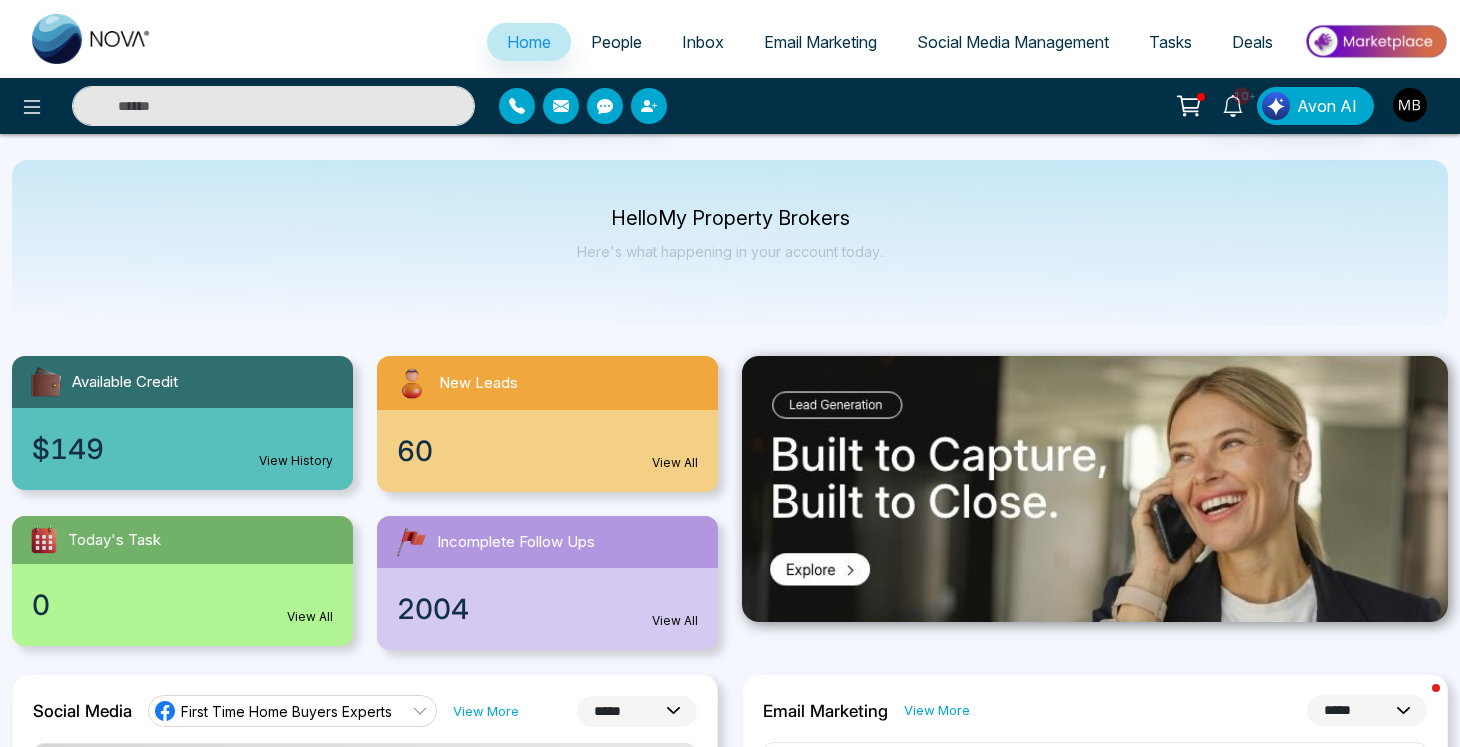 paste on "**********" 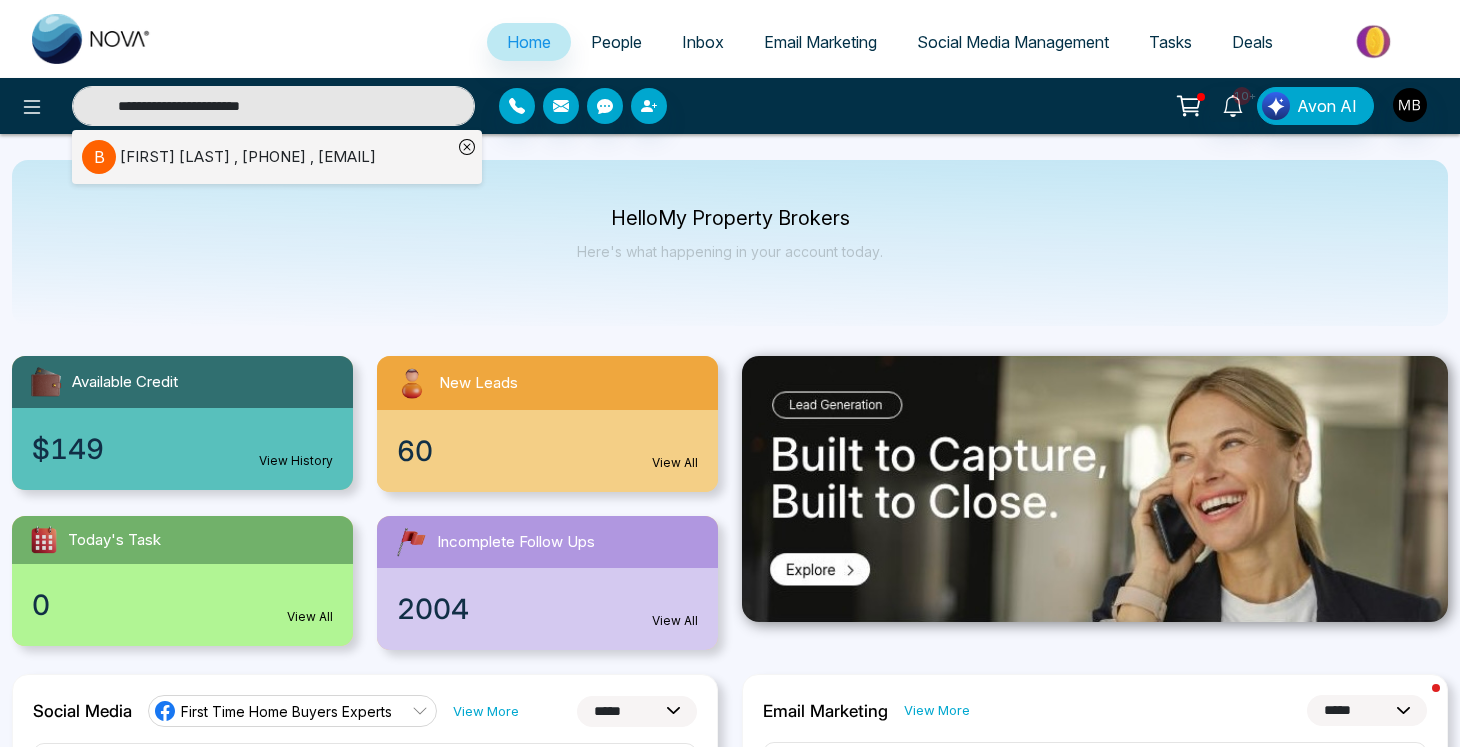 type on "**********" 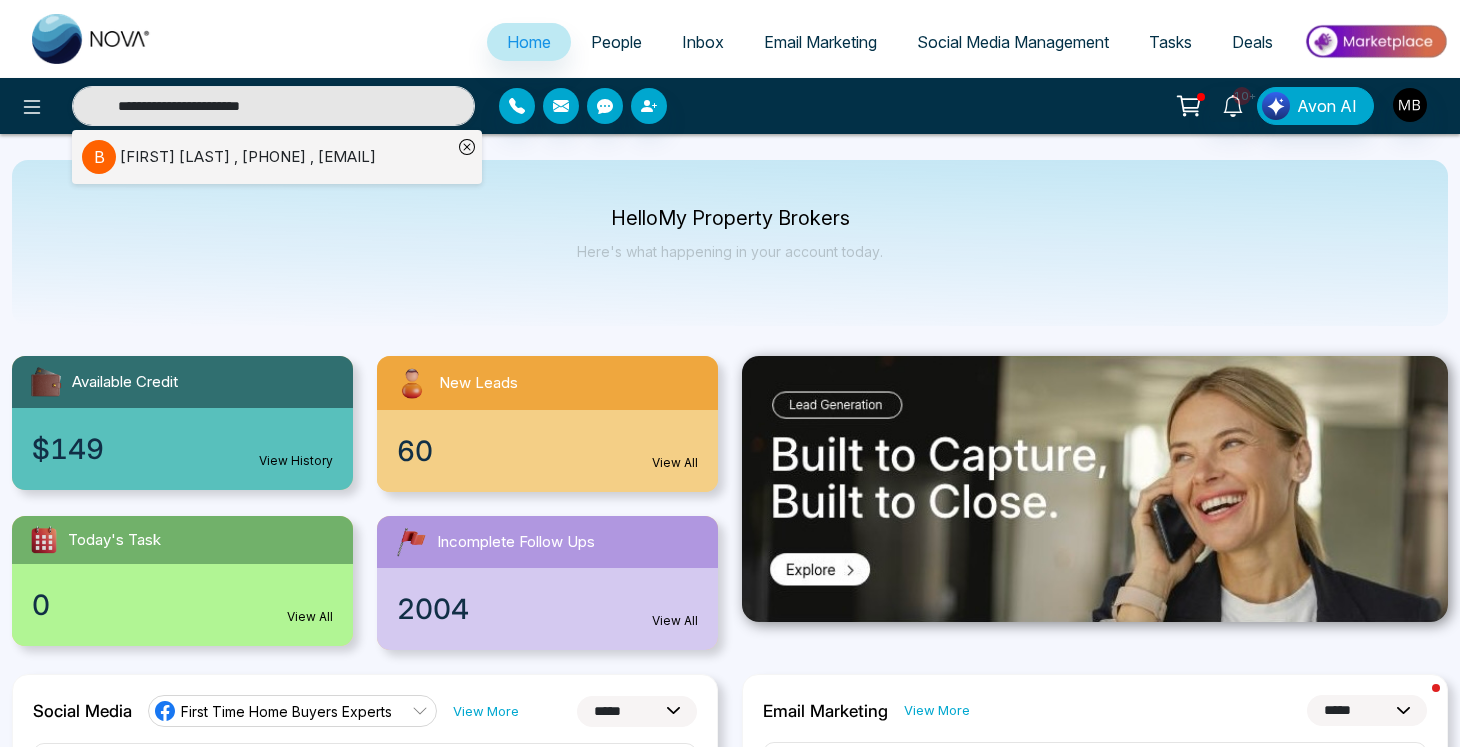 click on "[FIRST] [LAST] , [PHONE] , [EMAIL]" at bounding box center (248, 157) 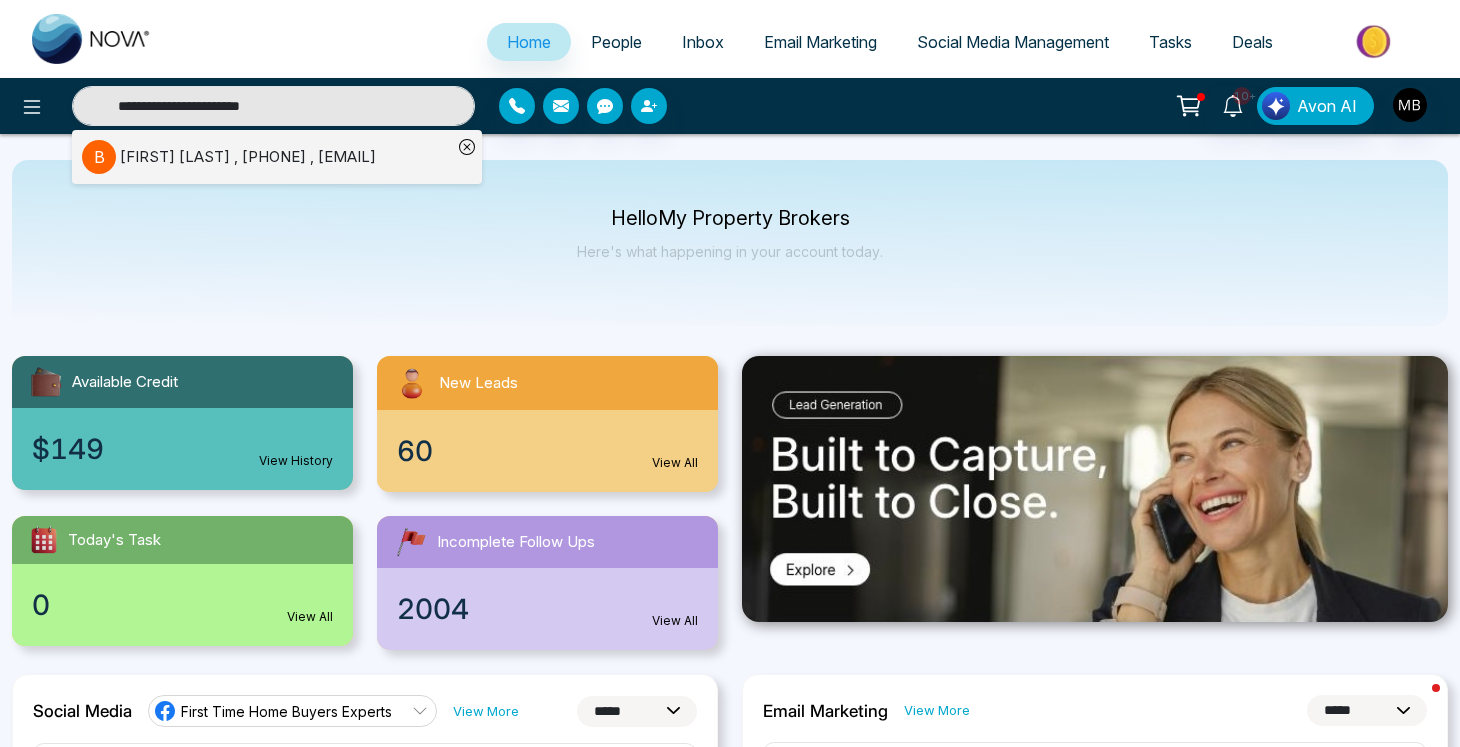 type 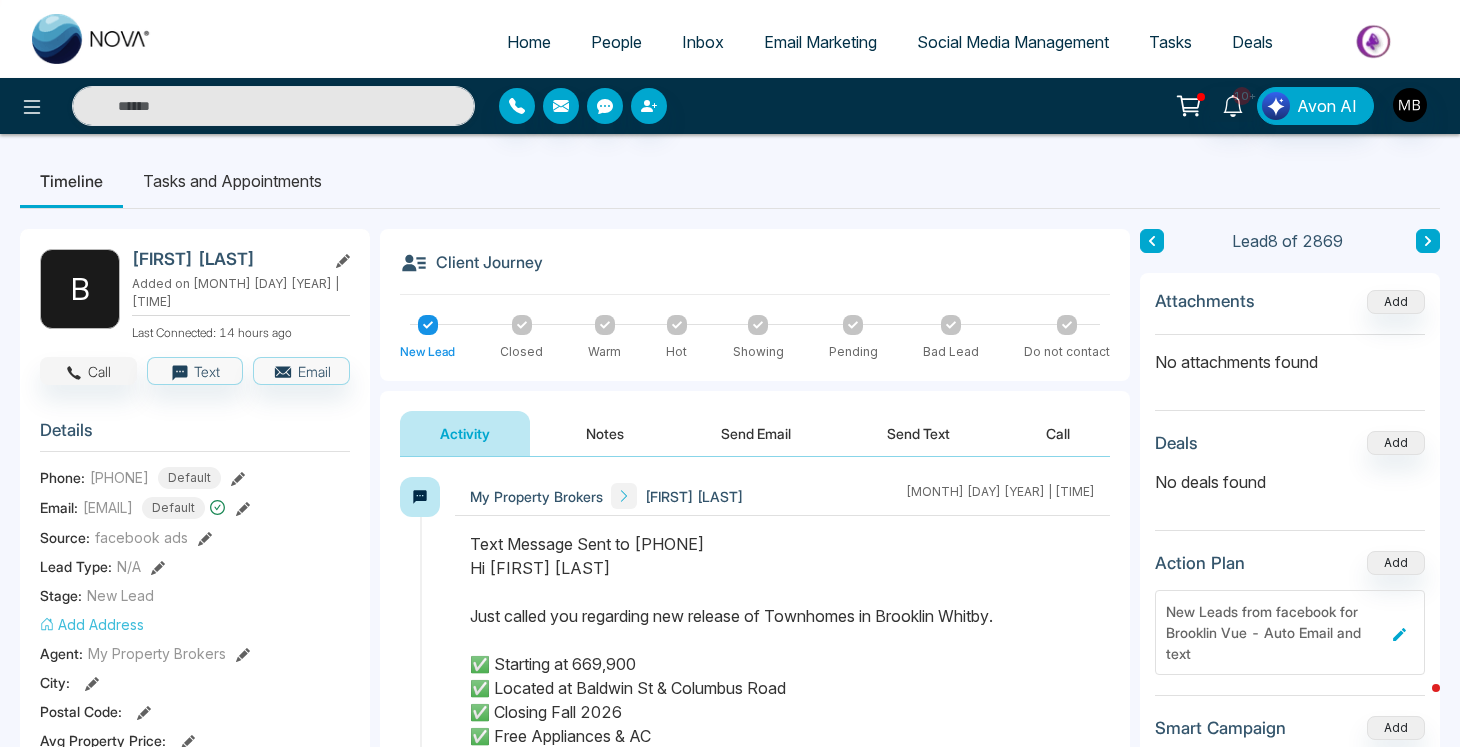click on "Call" at bounding box center (88, 371) 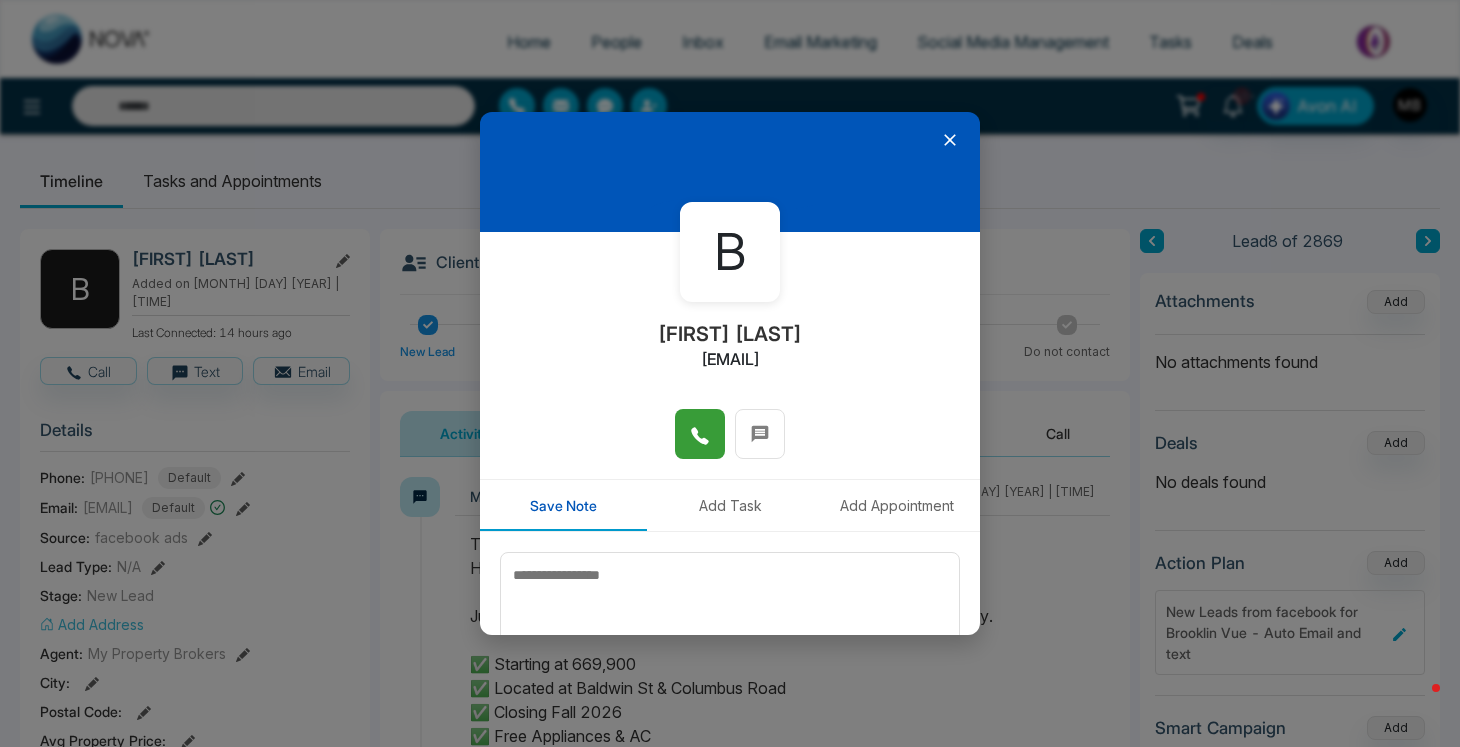 click 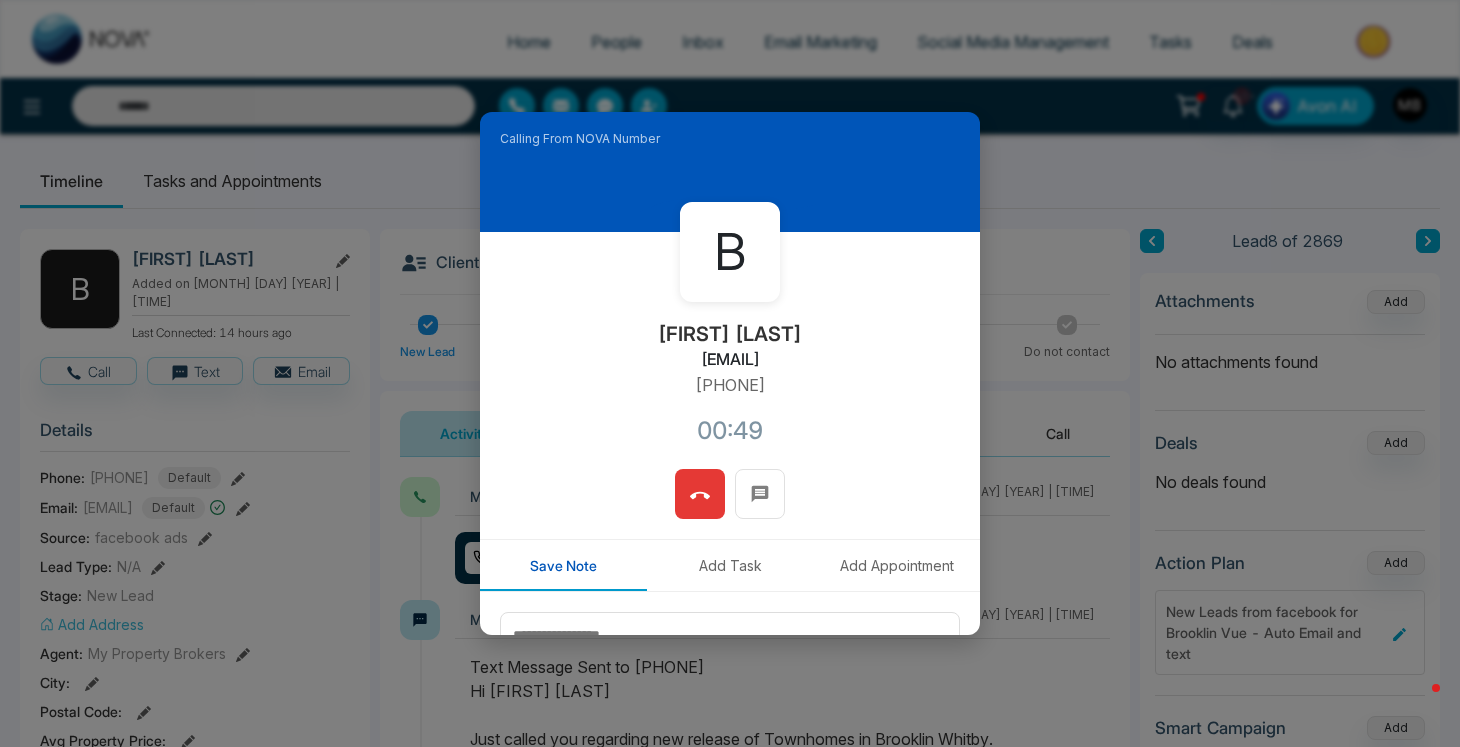 click at bounding box center [700, 494] 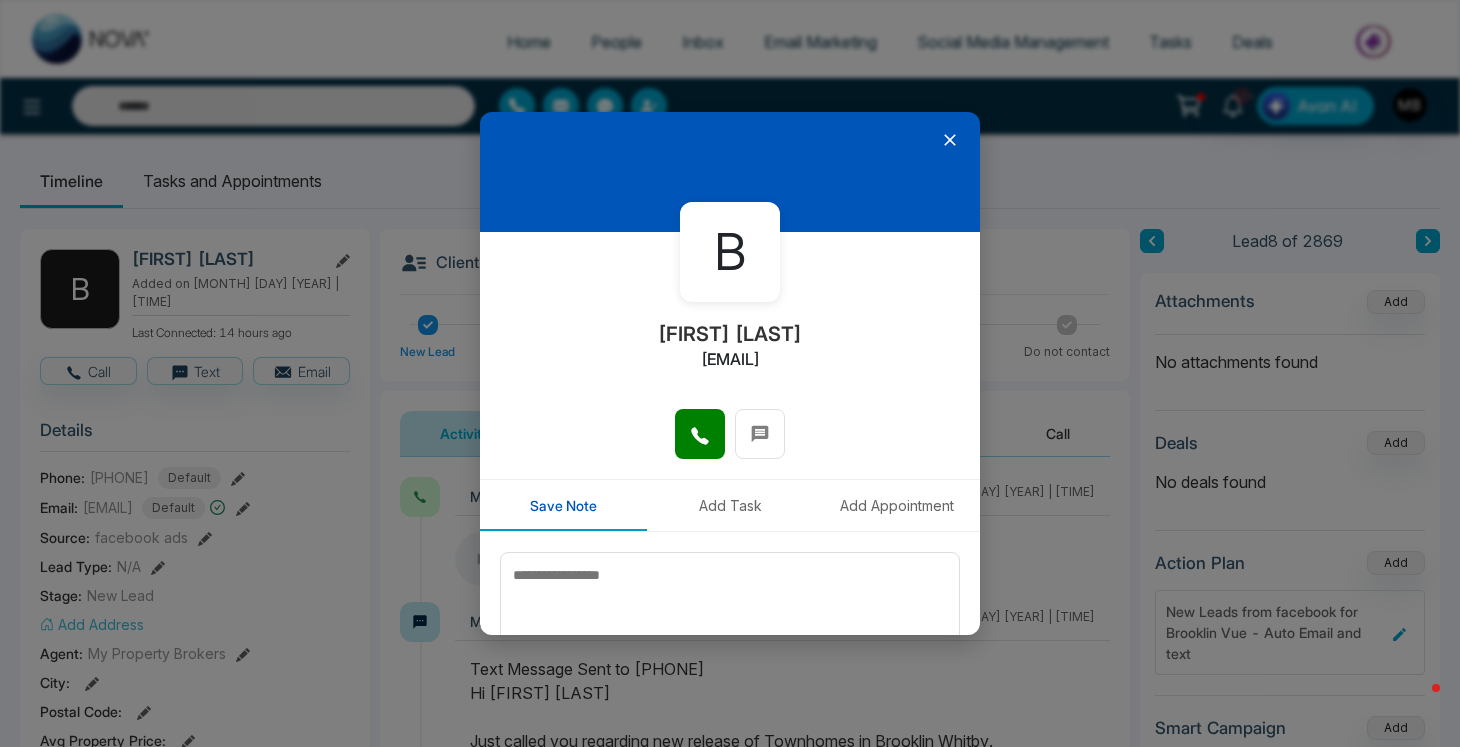 click at bounding box center [730, 172] 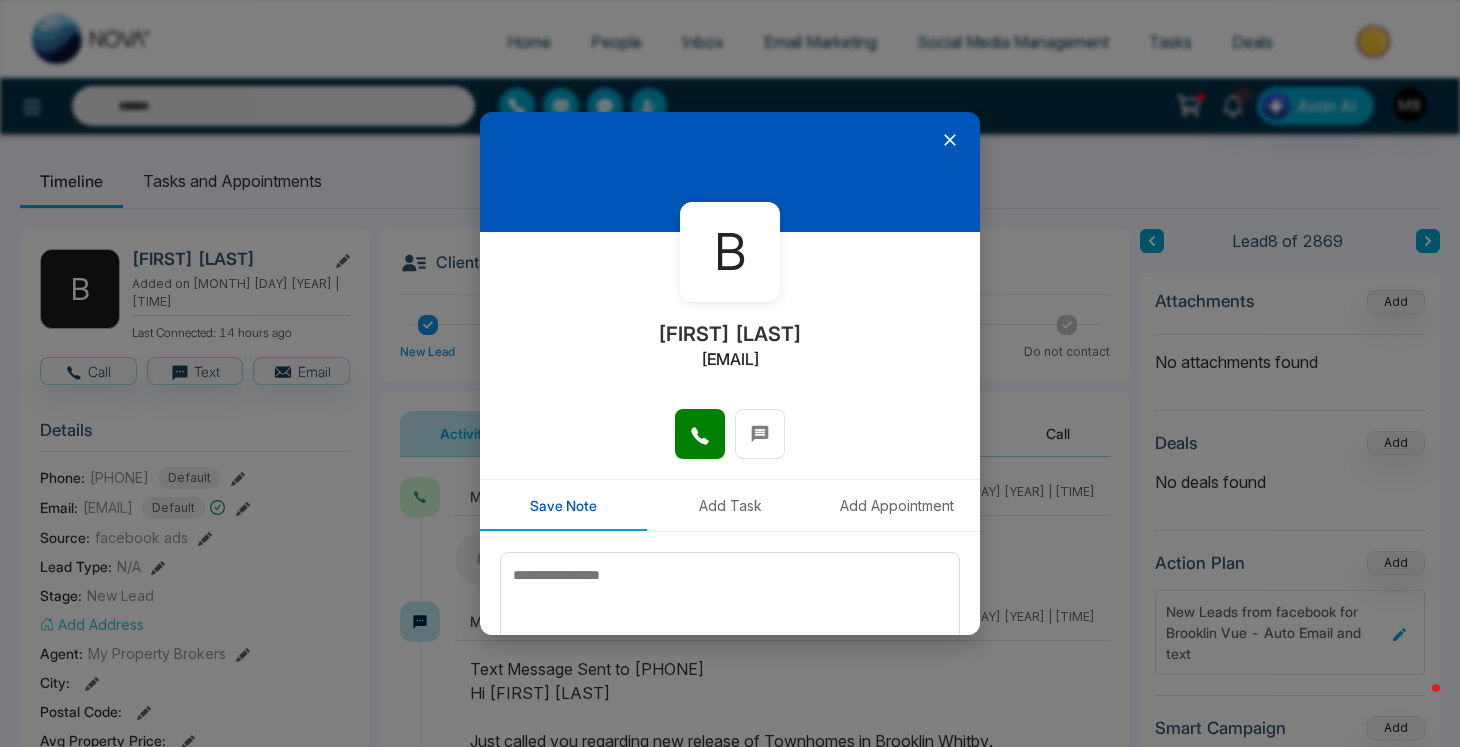 click 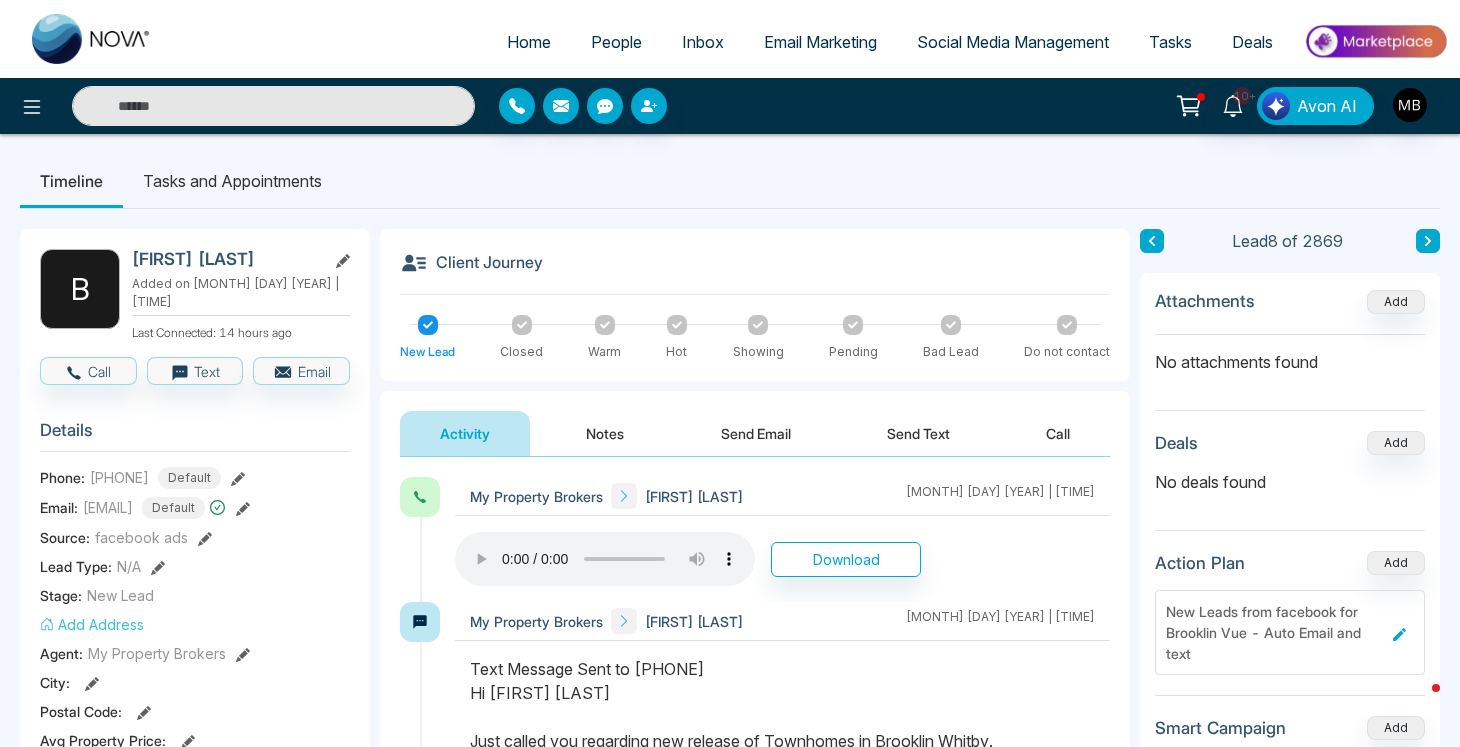click at bounding box center (273, 106) 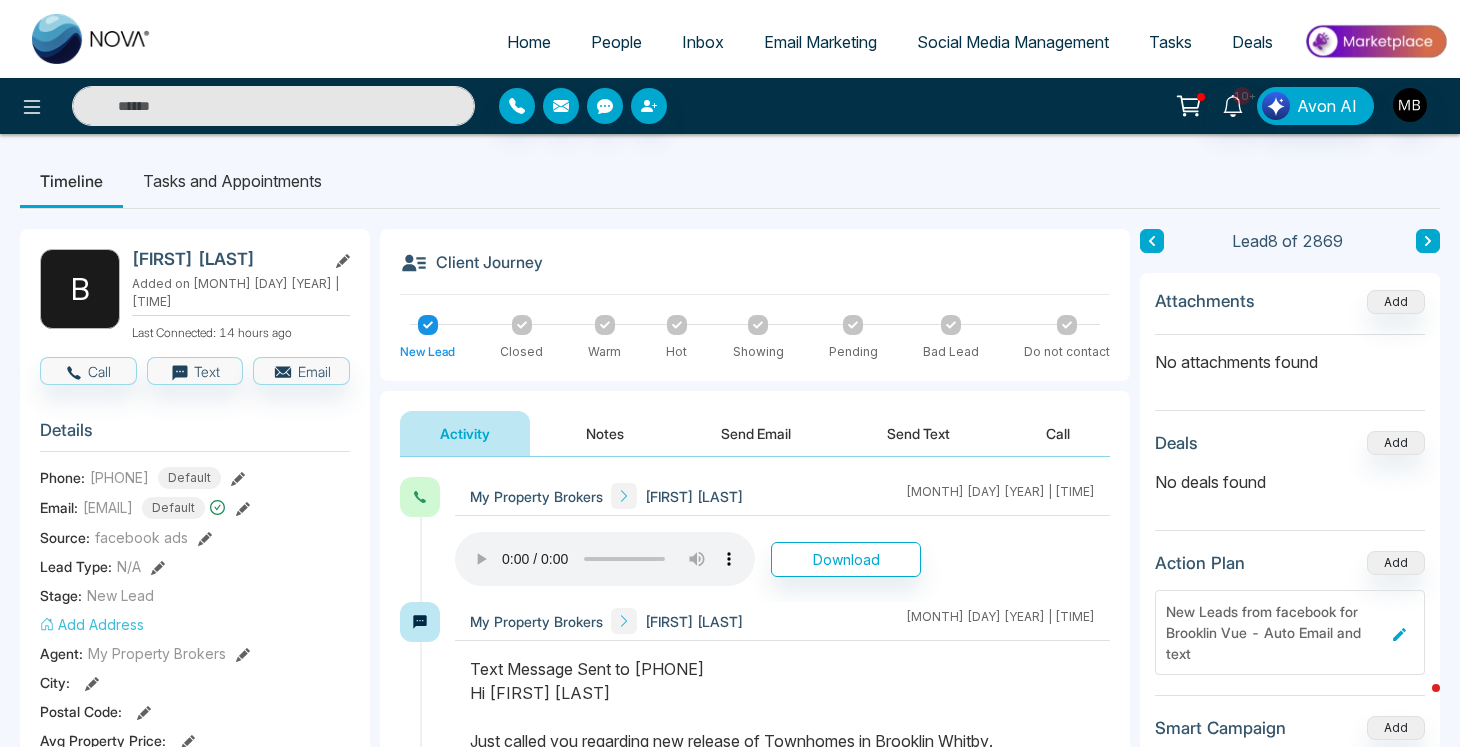 paste on "**********" 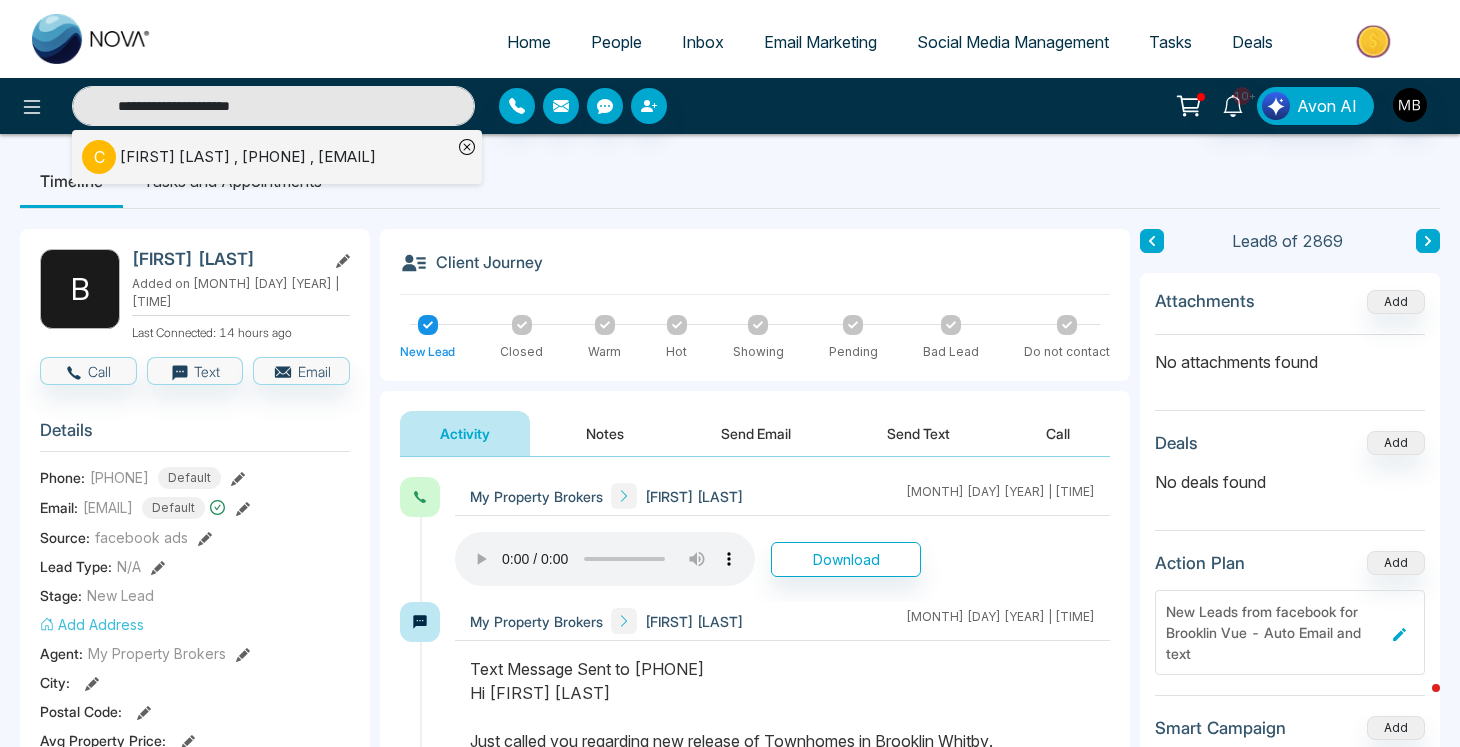type on "**********" 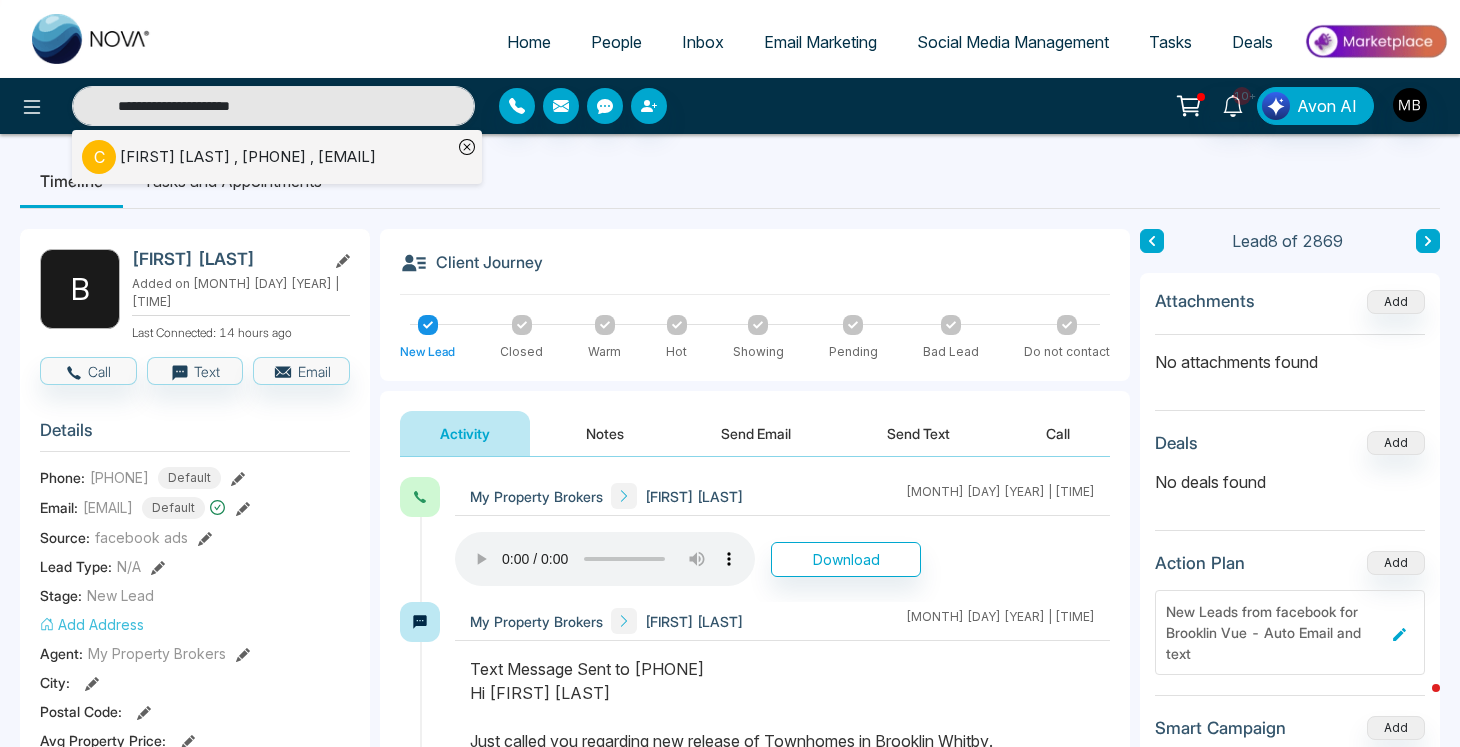click on "[FIRST] [LAST] , [PHONE] , [EMAIL]" at bounding box center [248, 157] 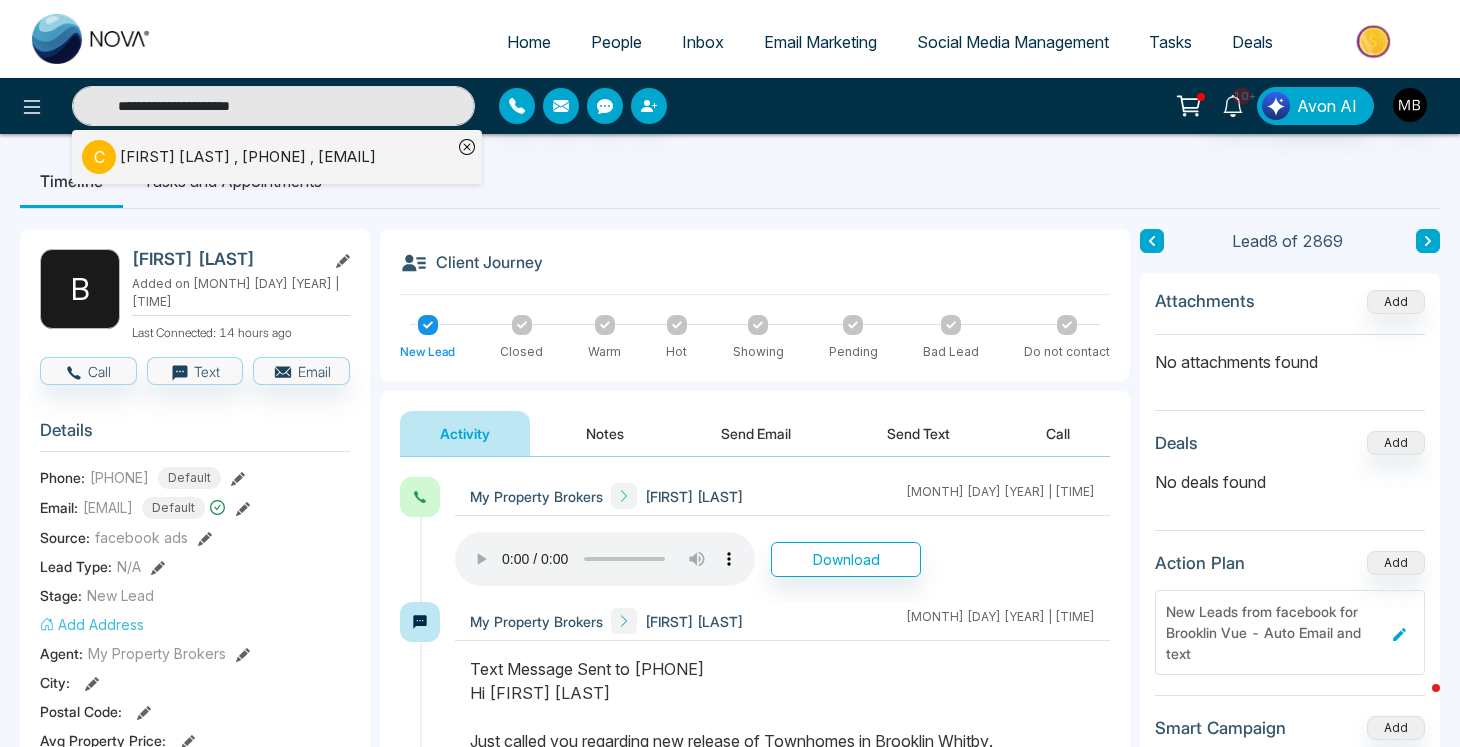 type 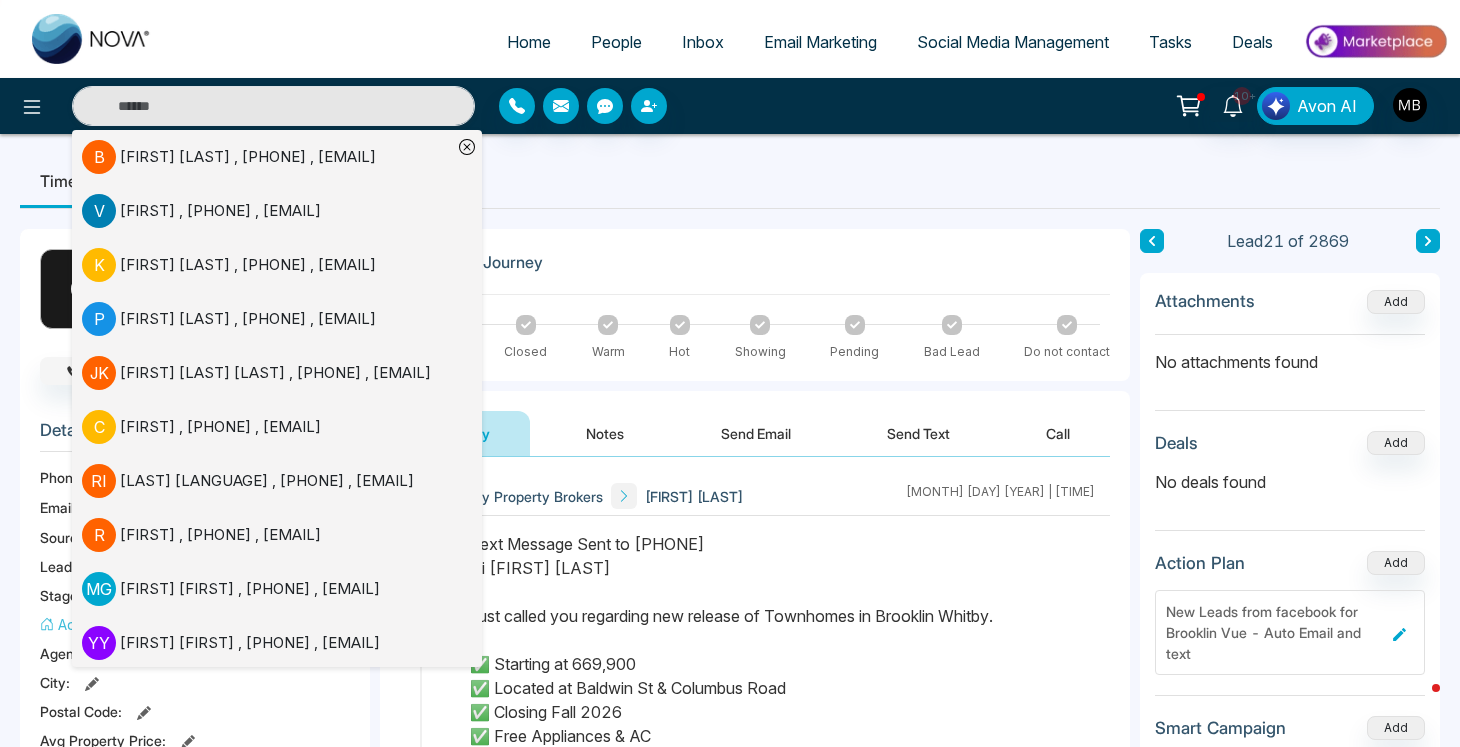 click on "Call" at bounding box center [88, 371] 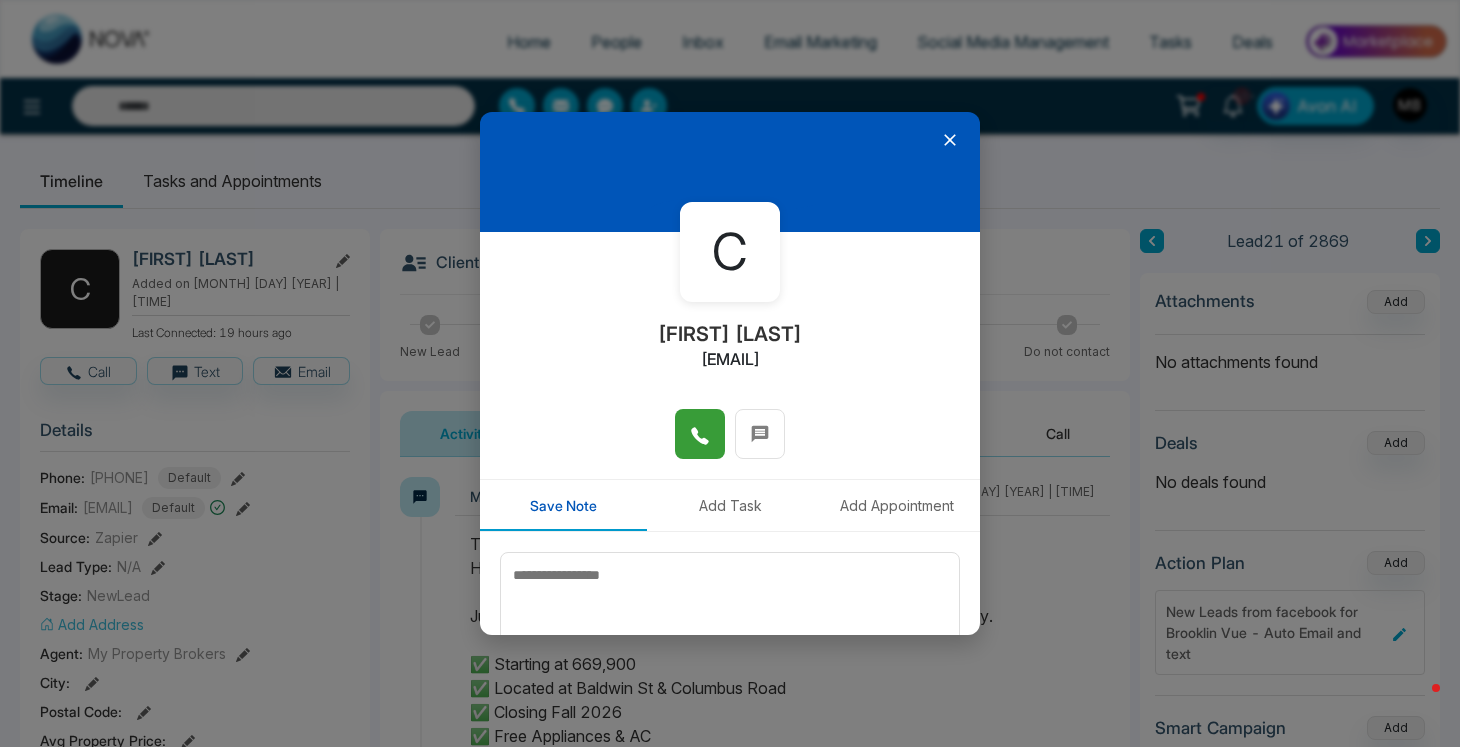 click at bounding box center [700, 434] 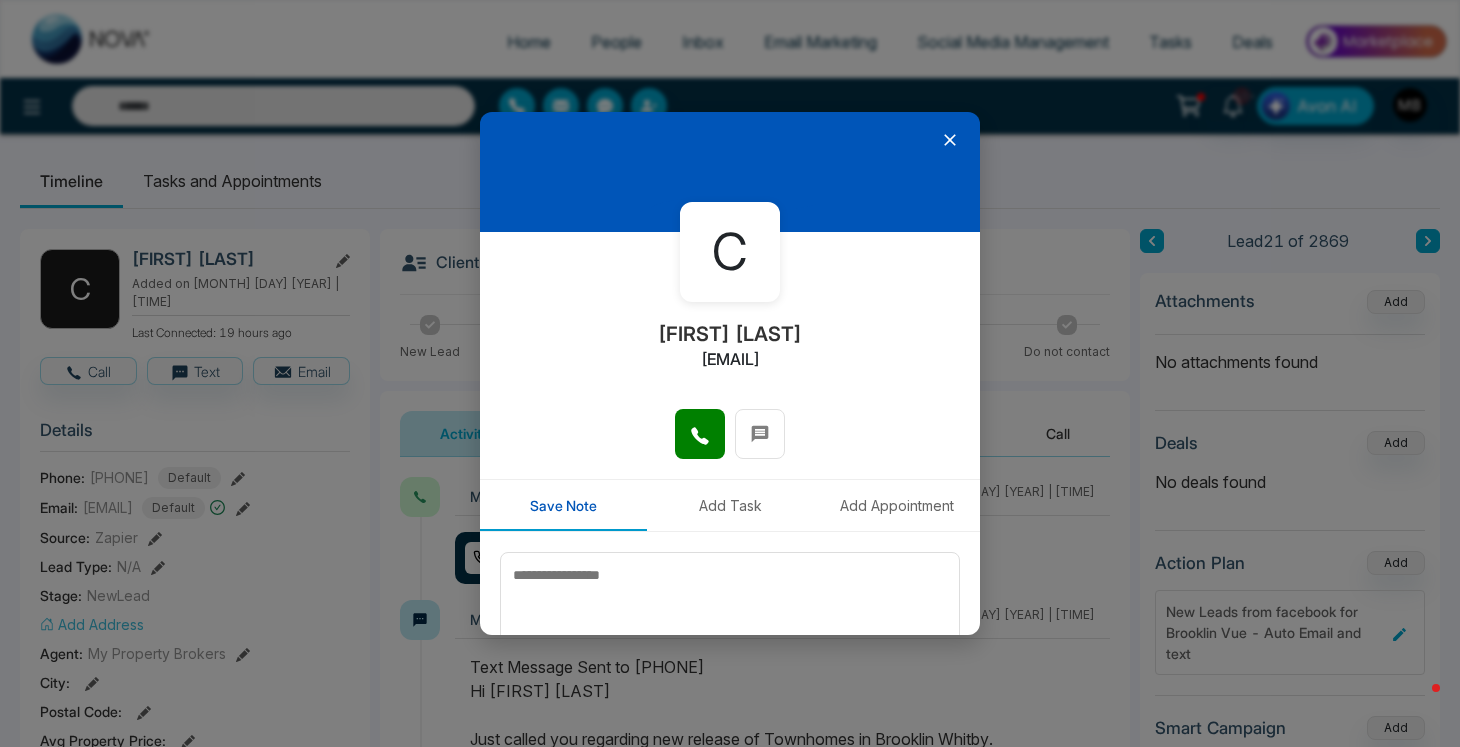 click 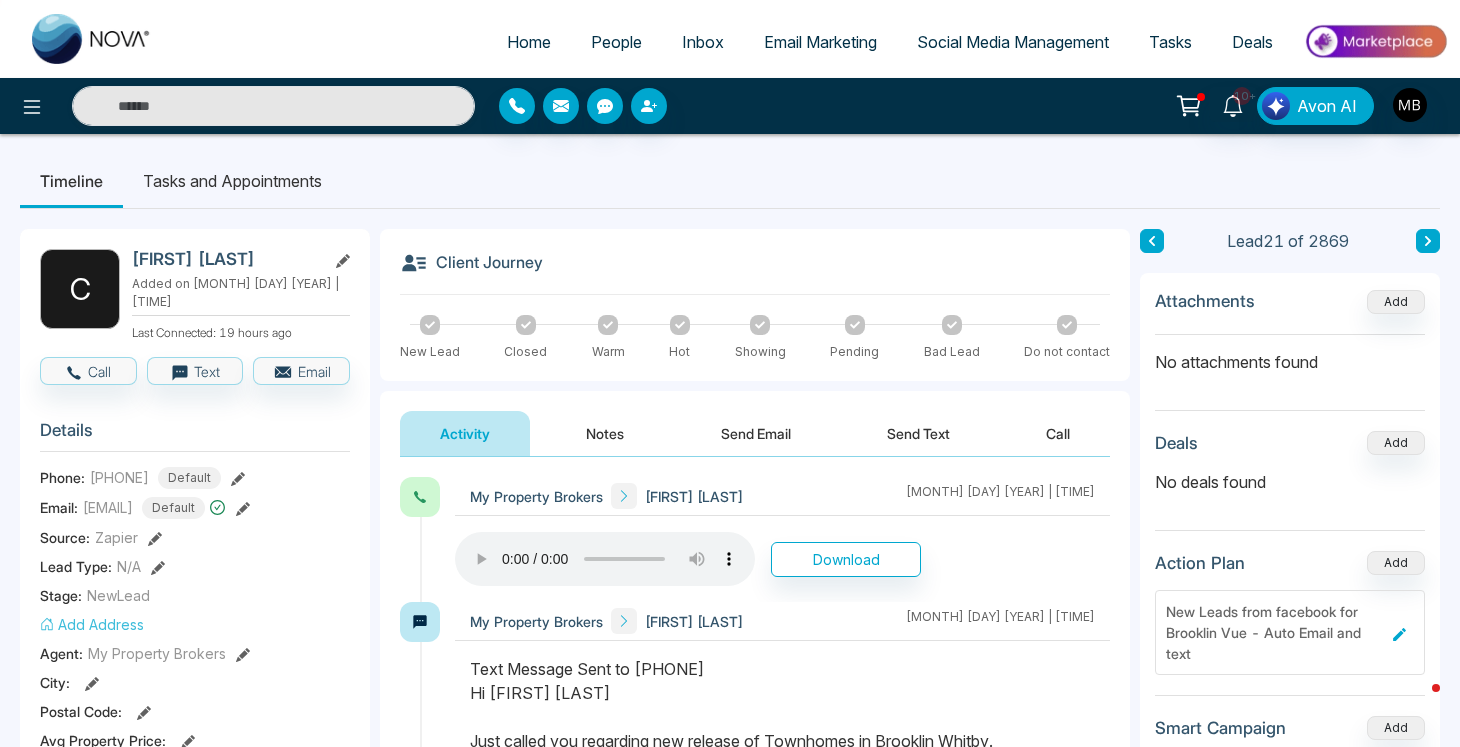 click on "Notes" at bounding box center [605, 433] 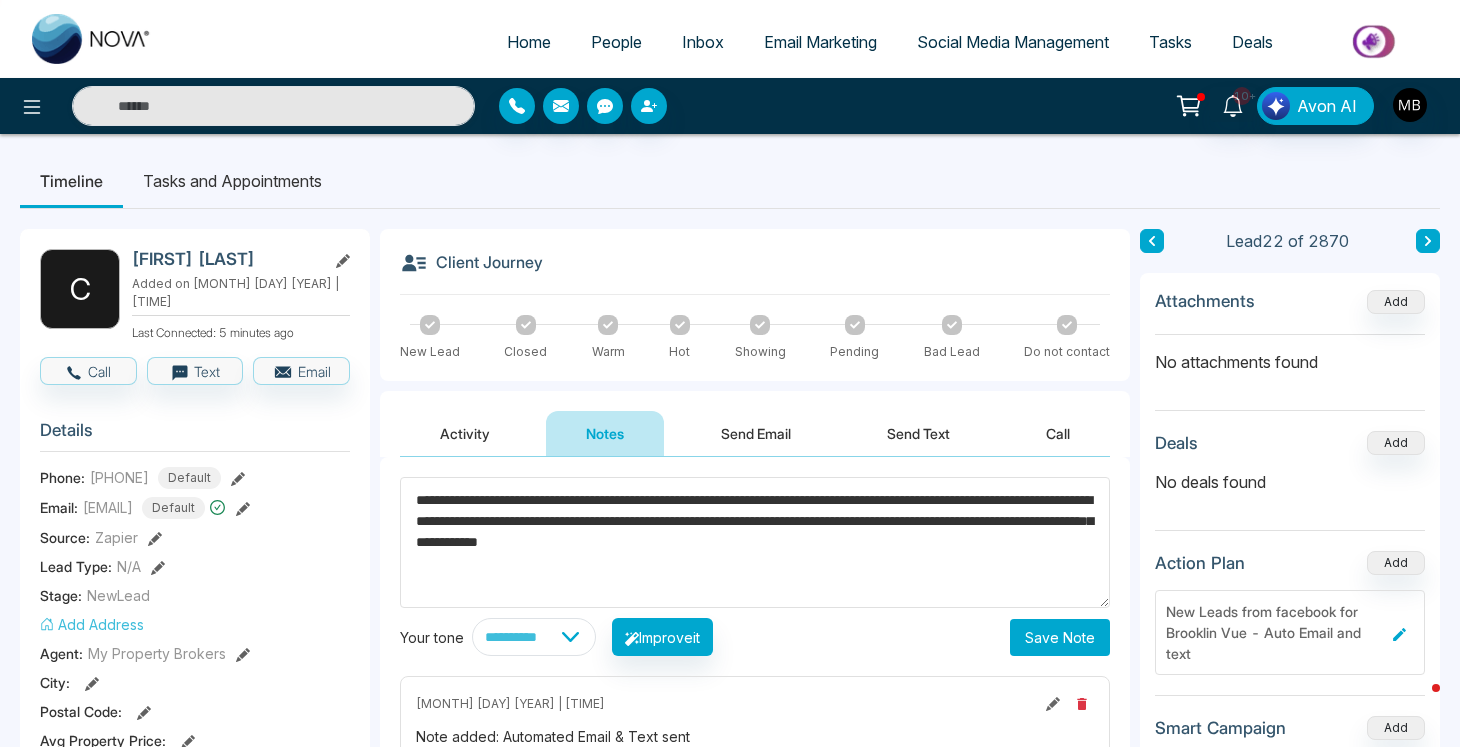 type on "**********" 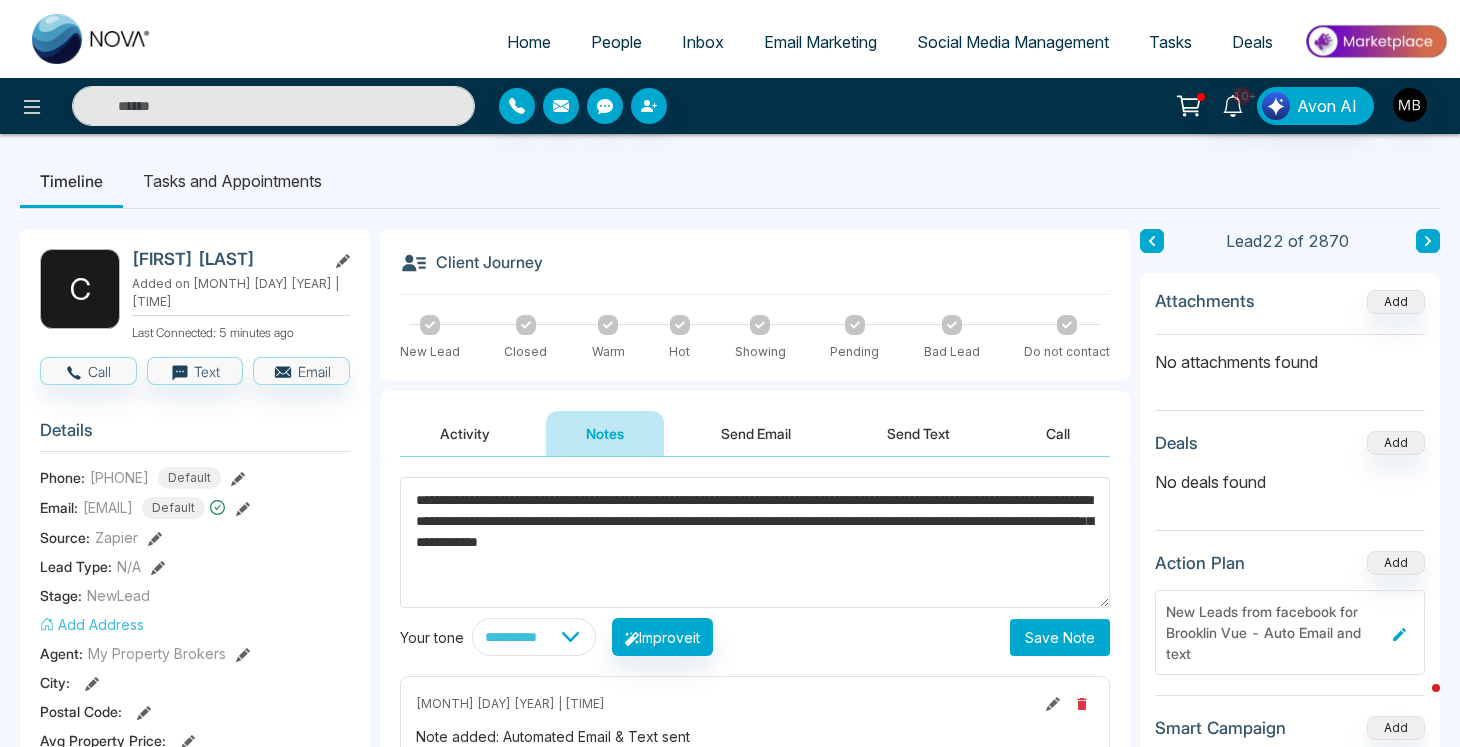 click on "Save Note" at bounding box center (1060, 637) 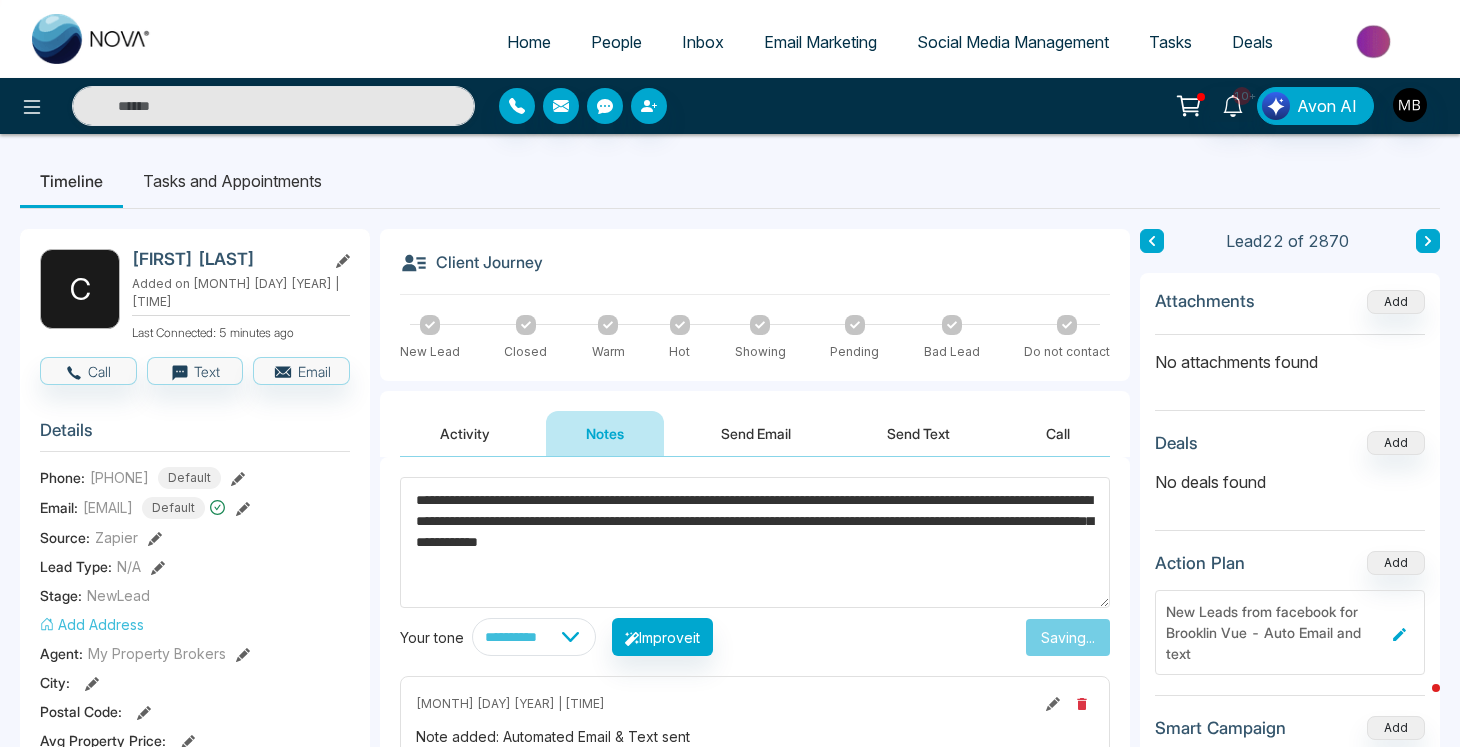 type 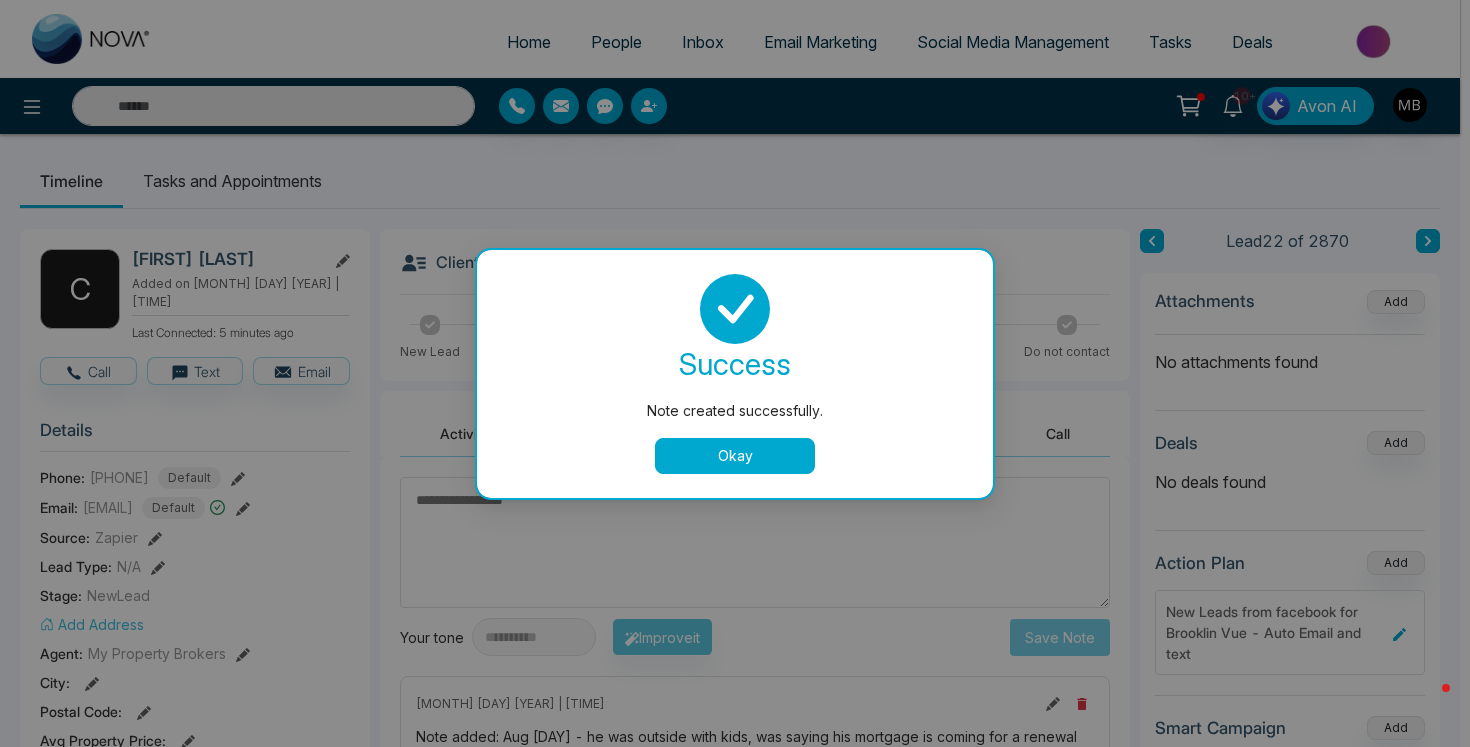 click on "Okay" at bounding box center (735, 456) 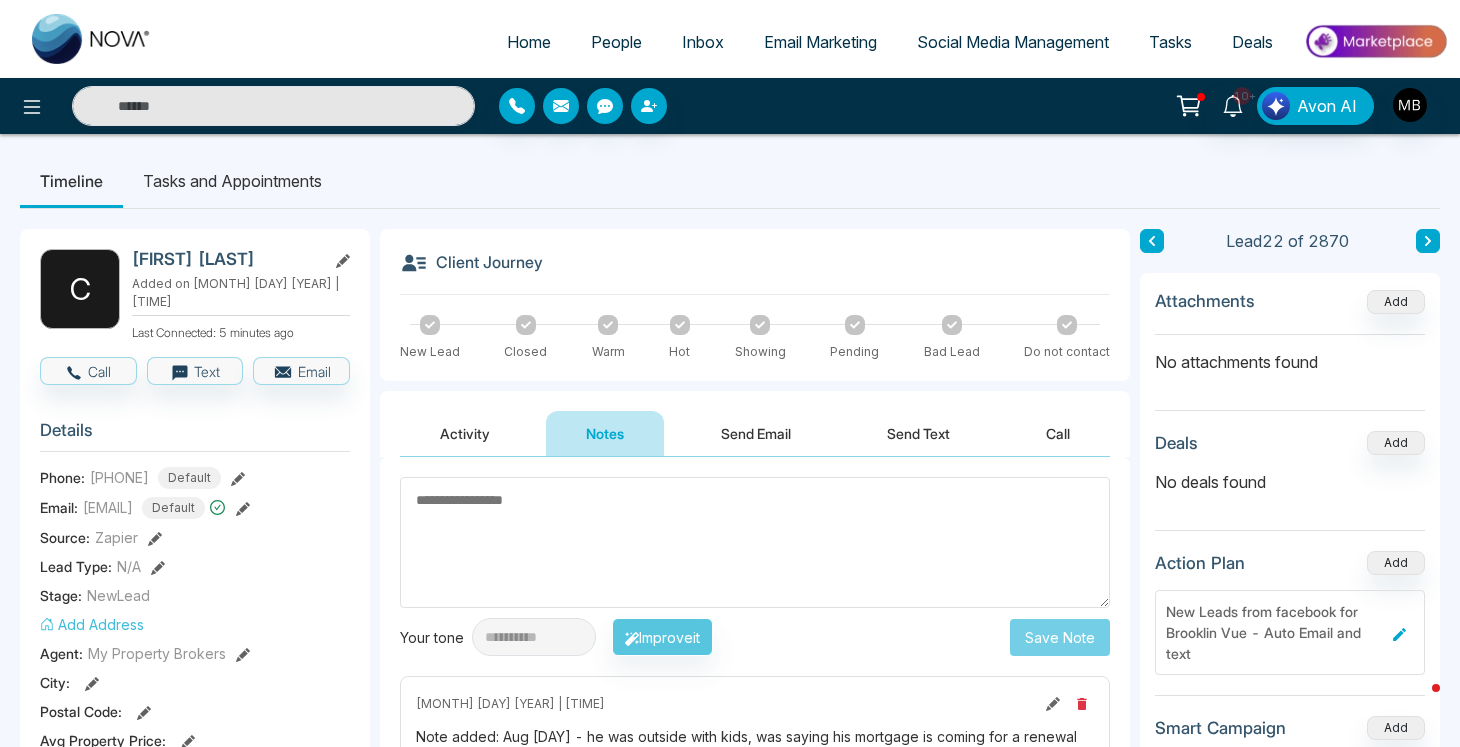 click at bounding box center [608, 325] 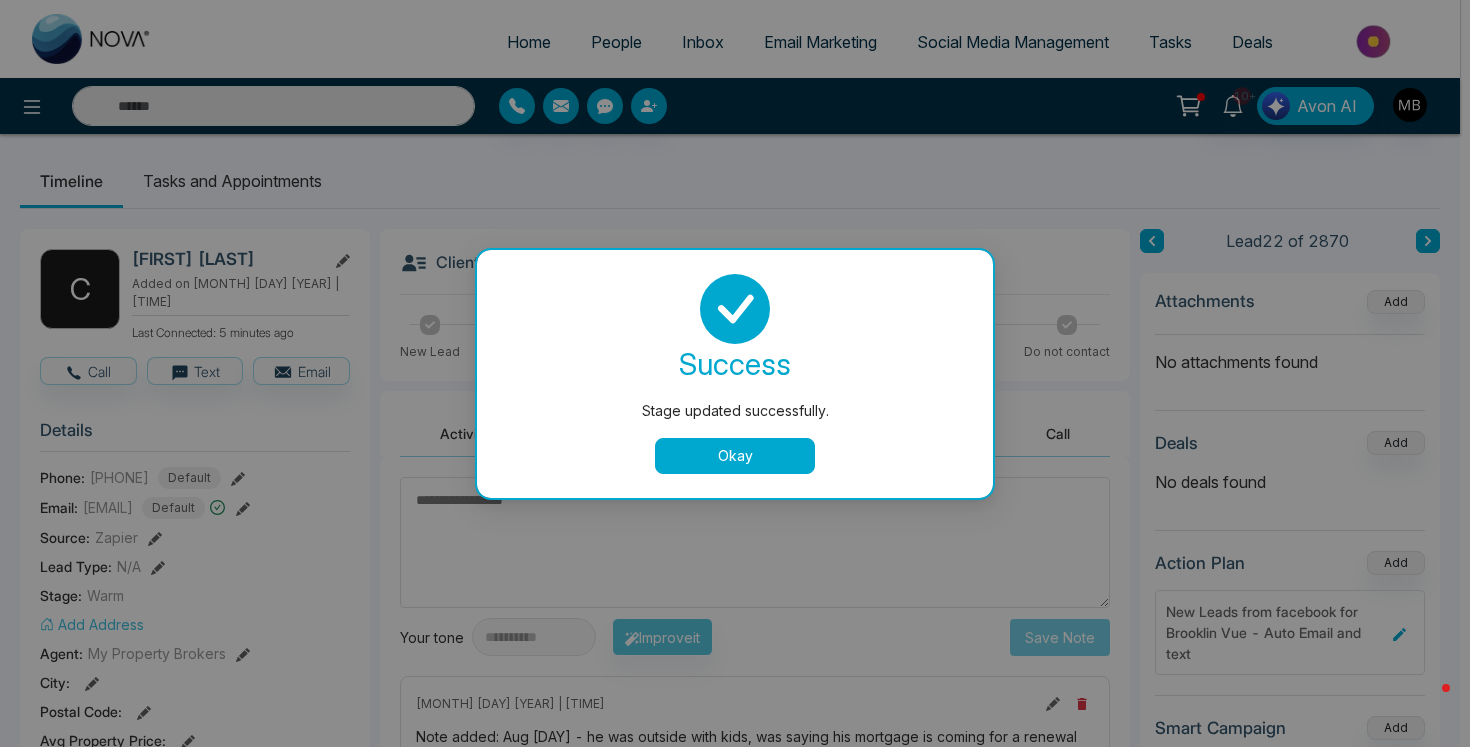 click on "Okay" at bounding box center [735, 456] 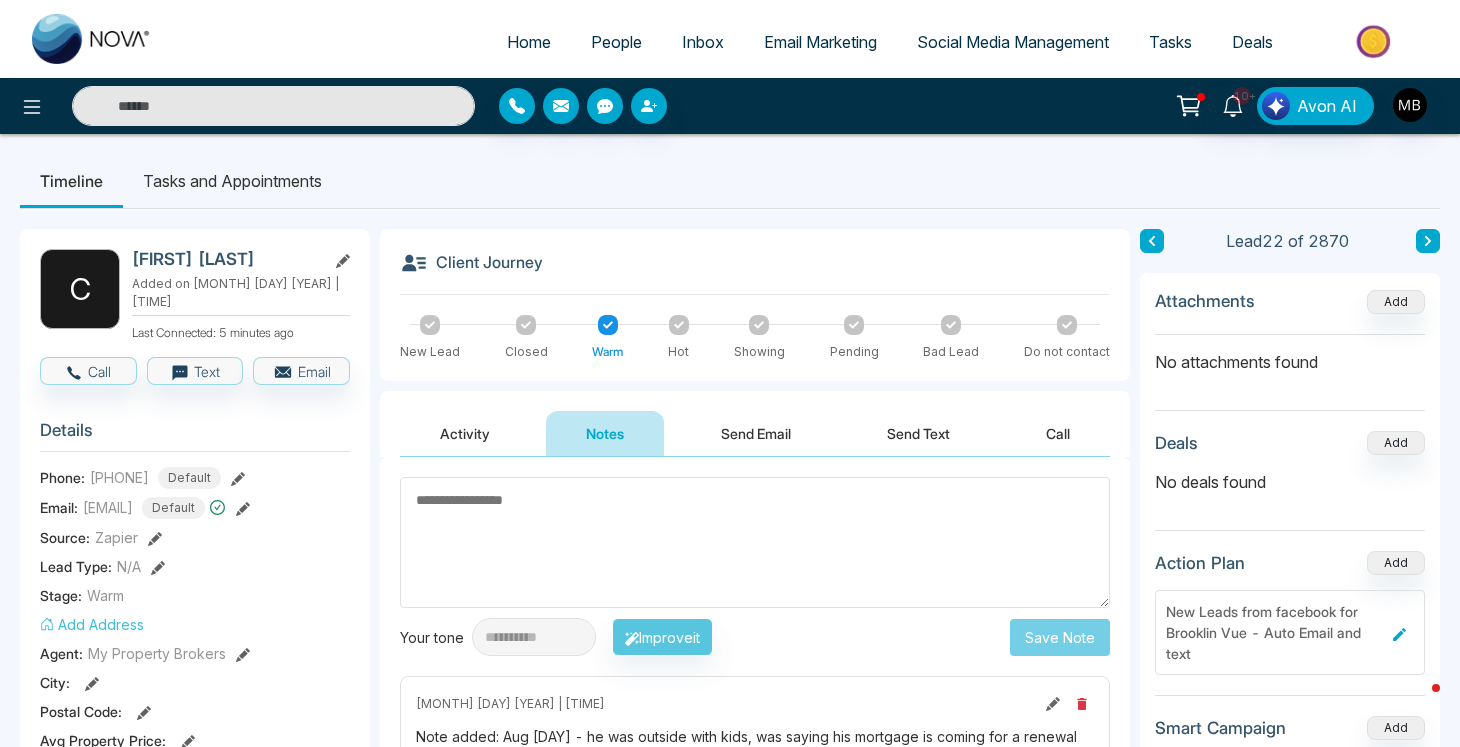 click at bounding box center (273, 106) 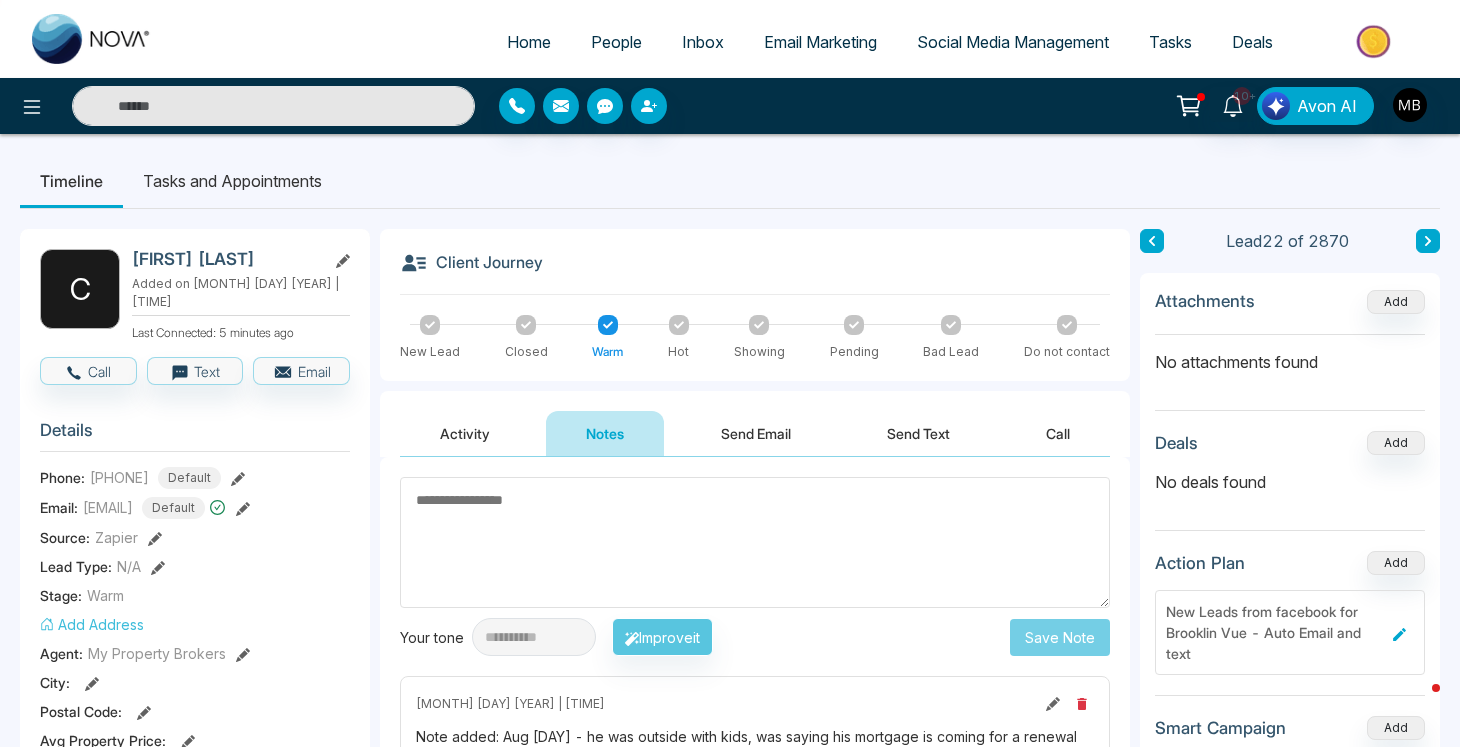 paste on "**********" 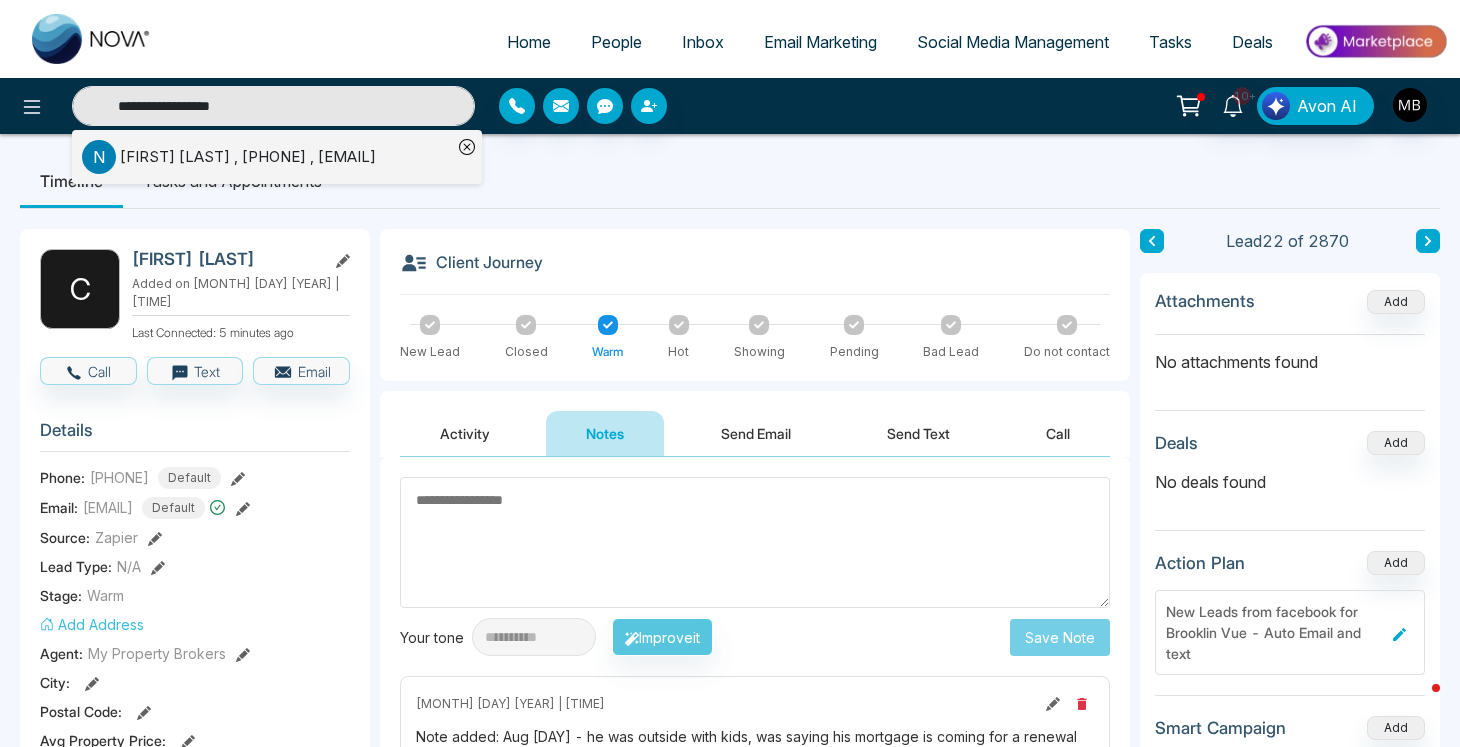 type on "**********" 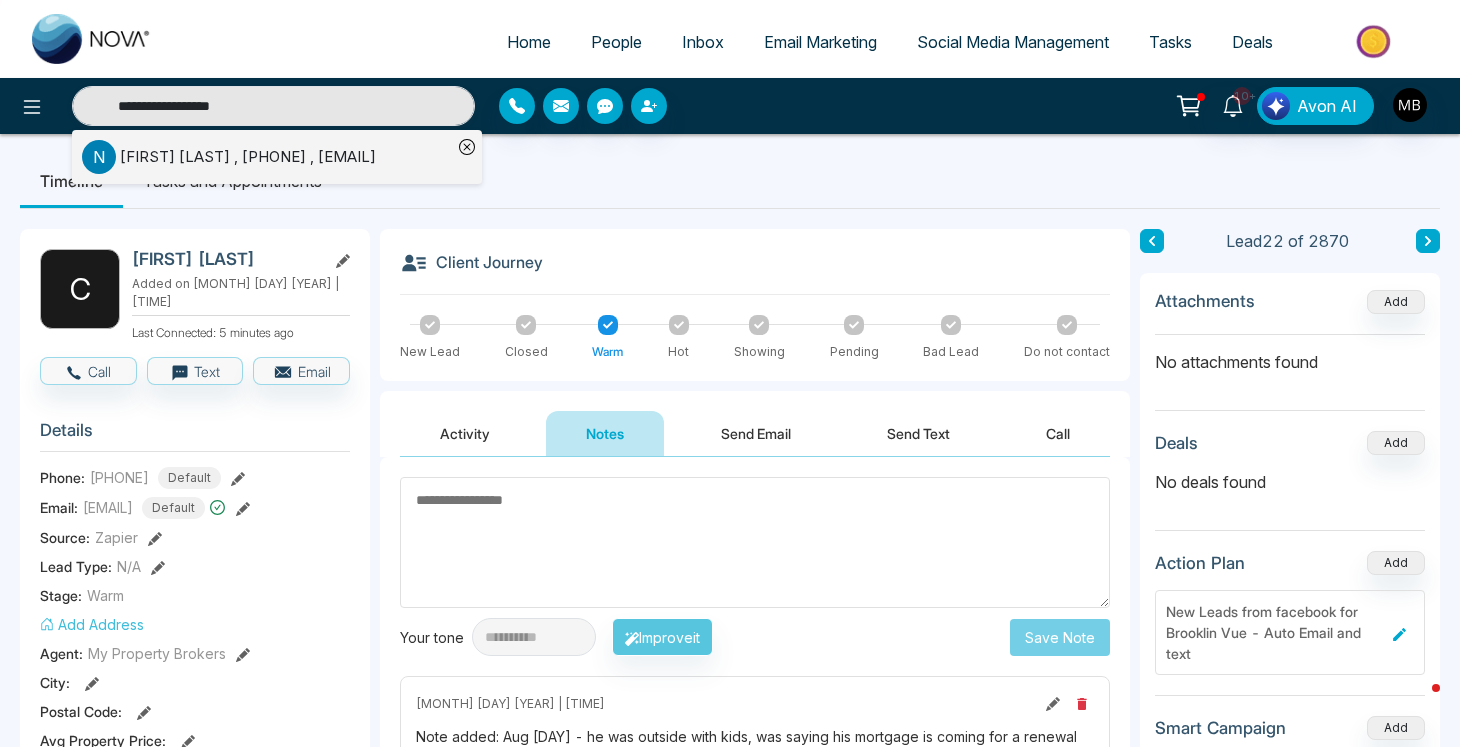 click on "[FIRST] [LAST] , [PHONE] , [EMAIL]" at bounding box center (248, 157) 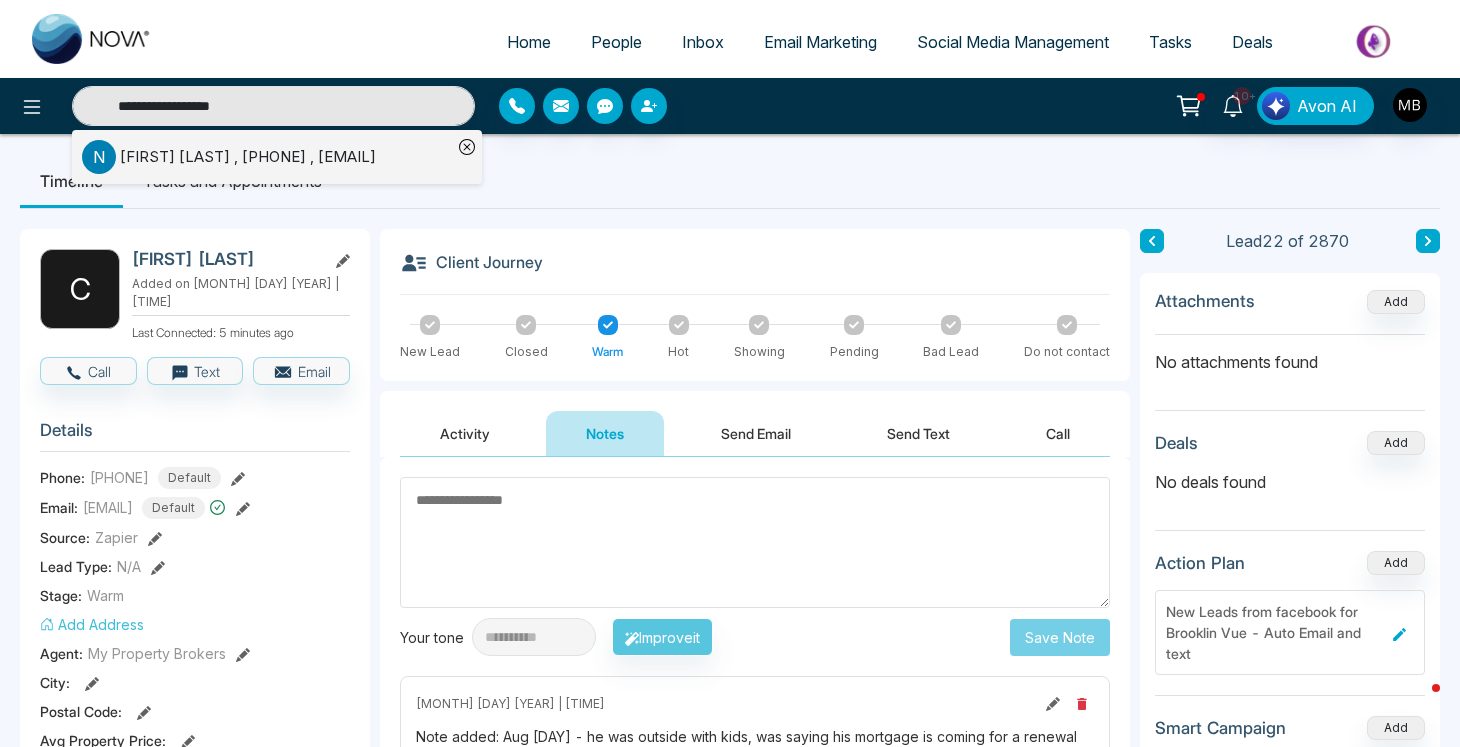 type 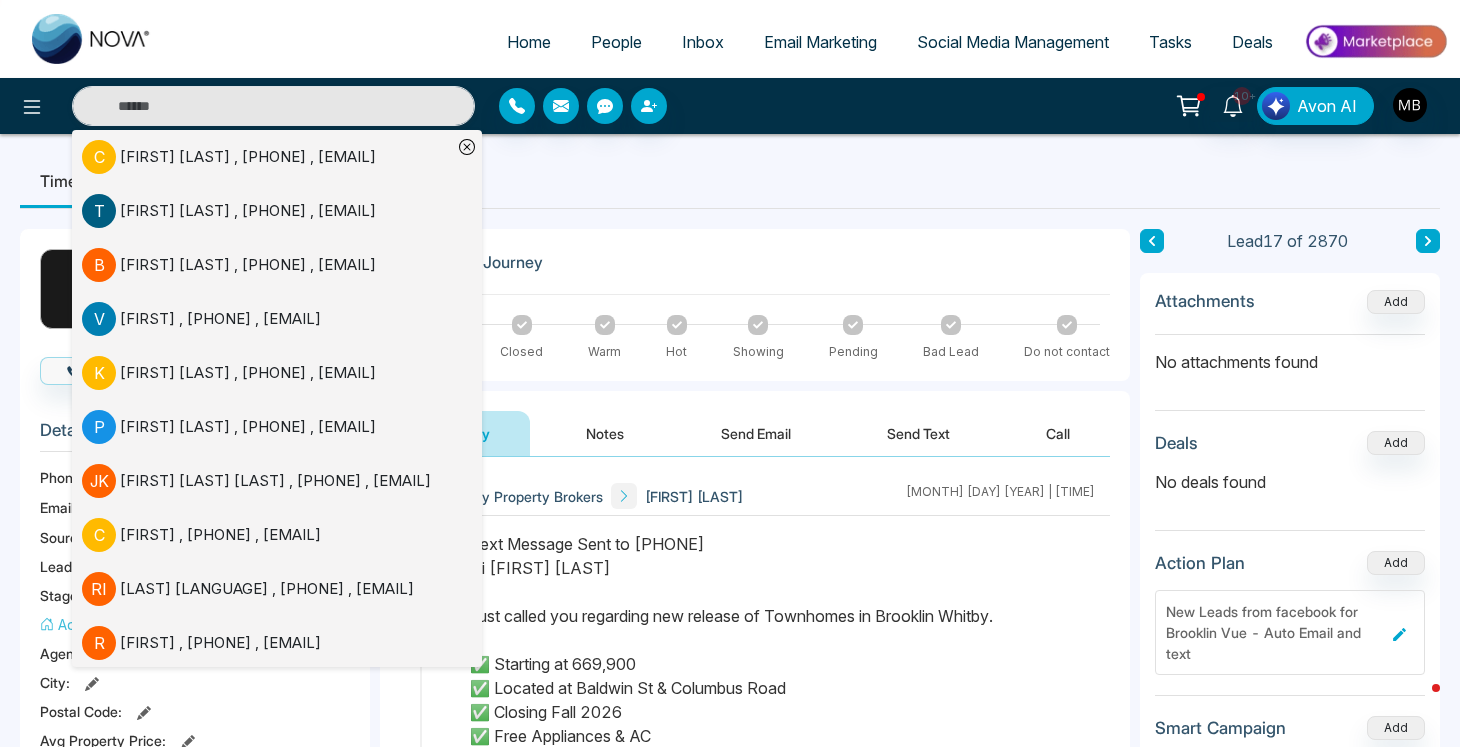 click on "Timeline Tasks and Appointments" at bounding box center (730, 181) 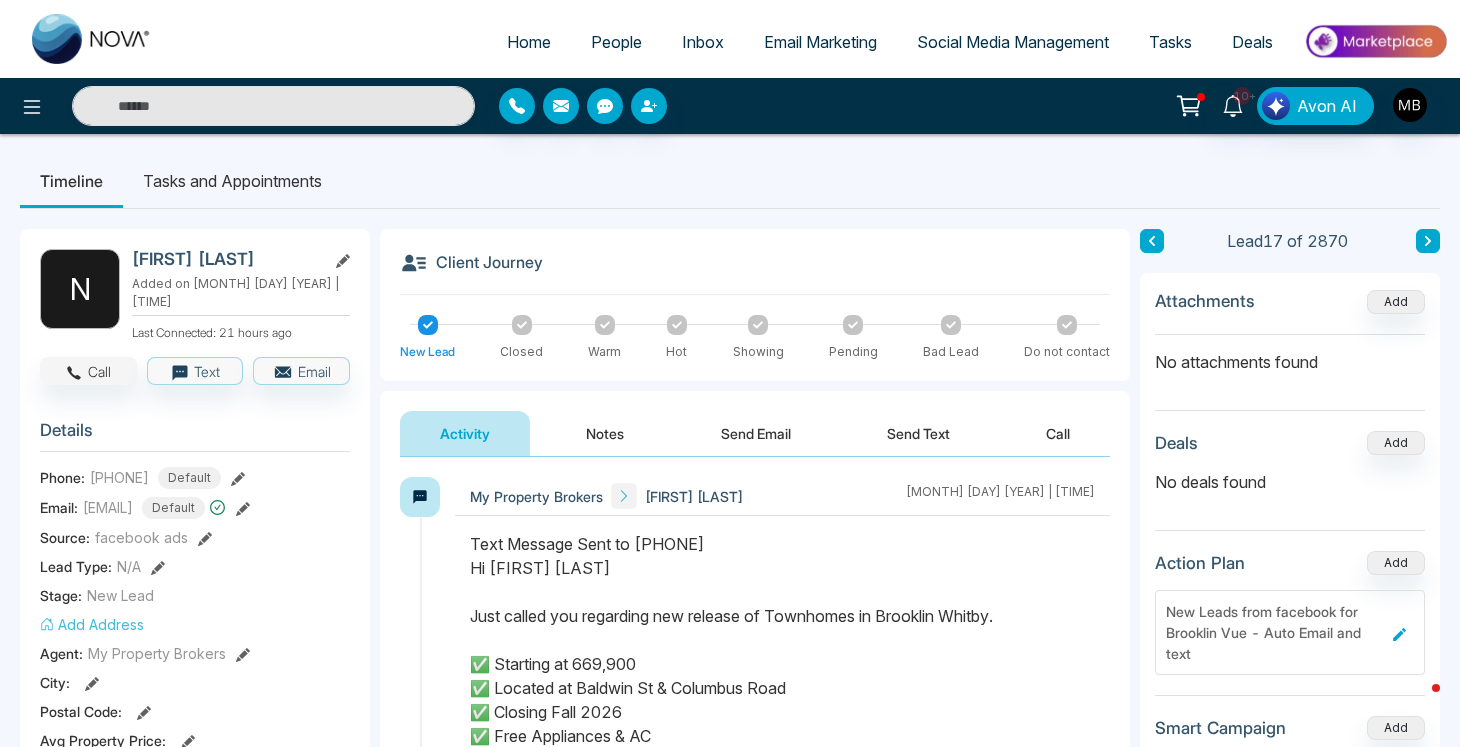 click on "Call" at bounding box center [88, 371] 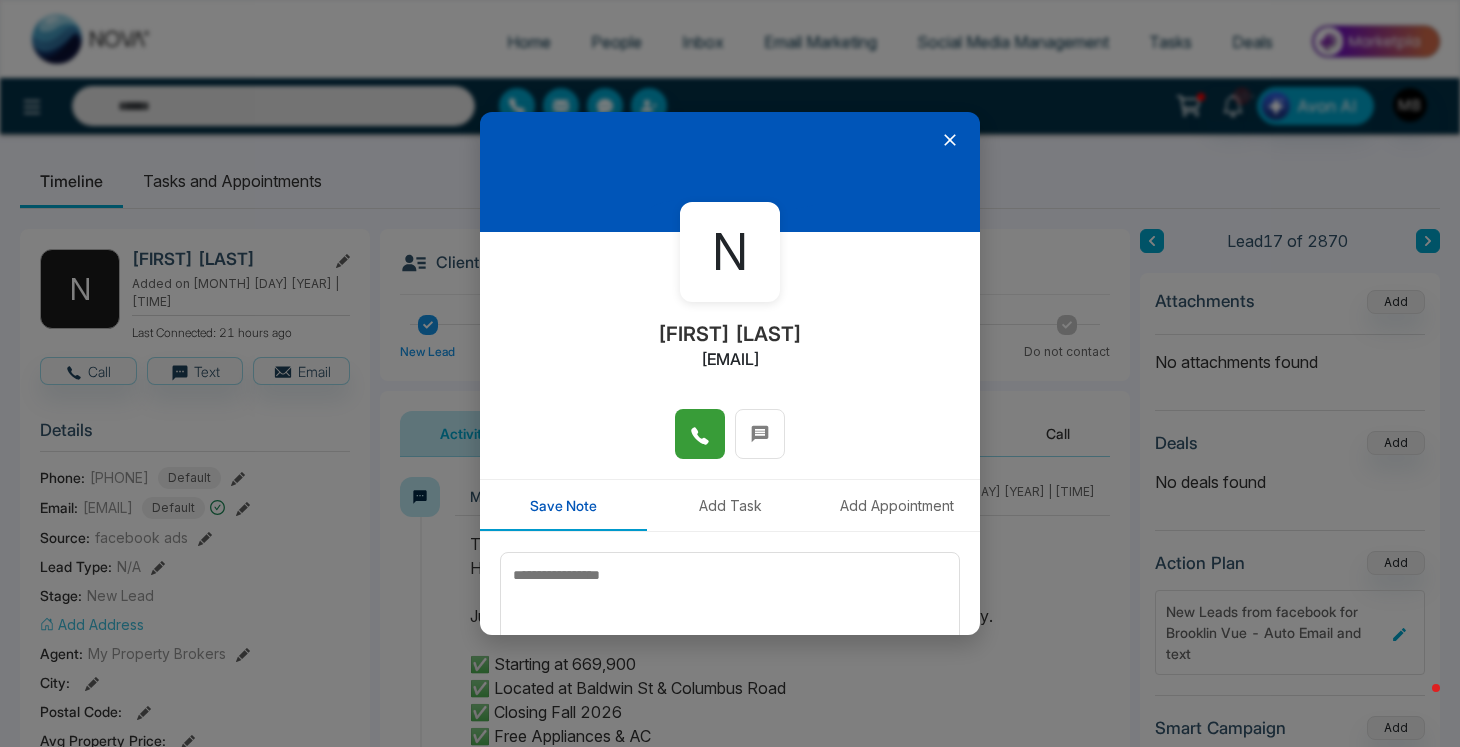 click at bounding box center (700, 434) 